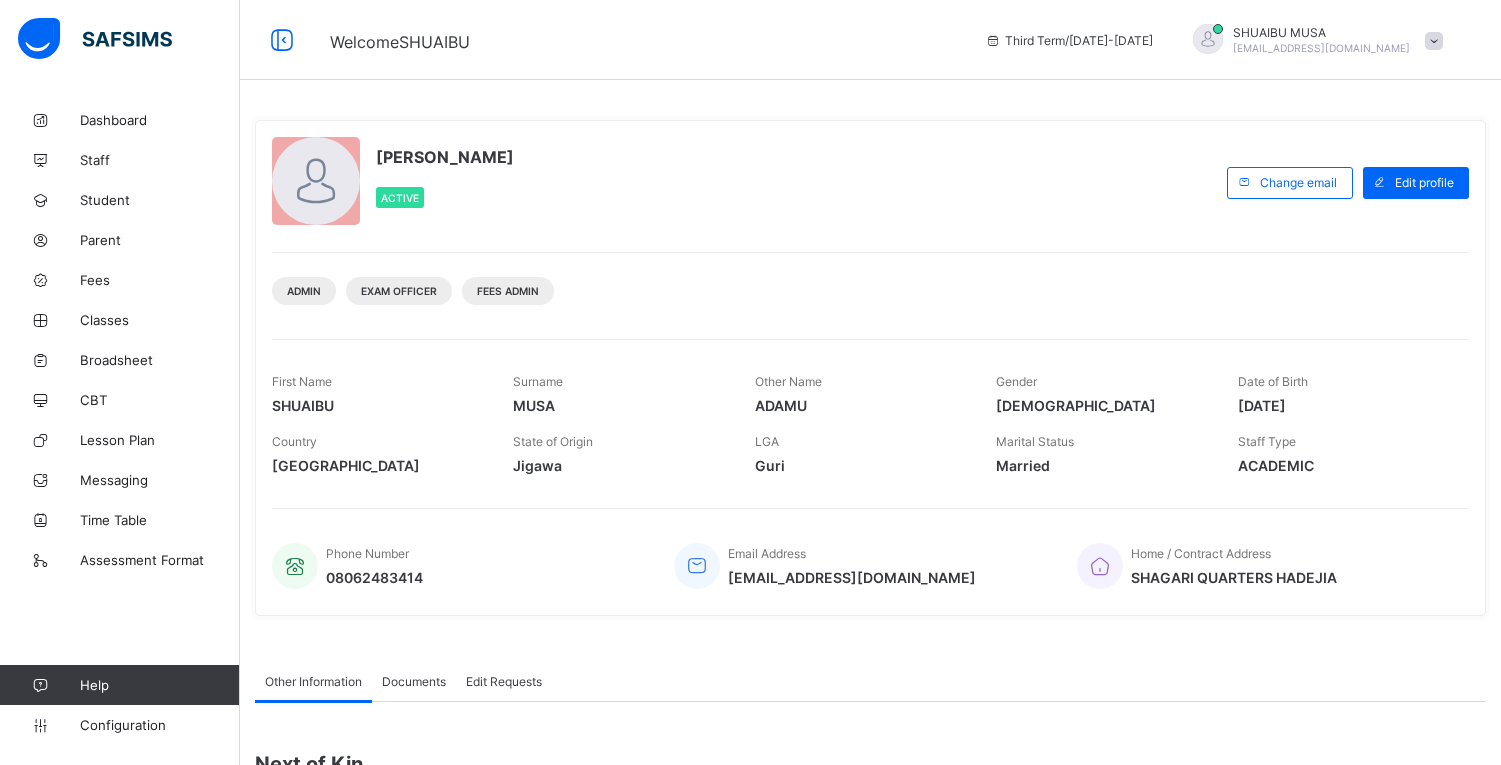 scroll, scrollTop: 0, scrollLeft: 0, axis: both 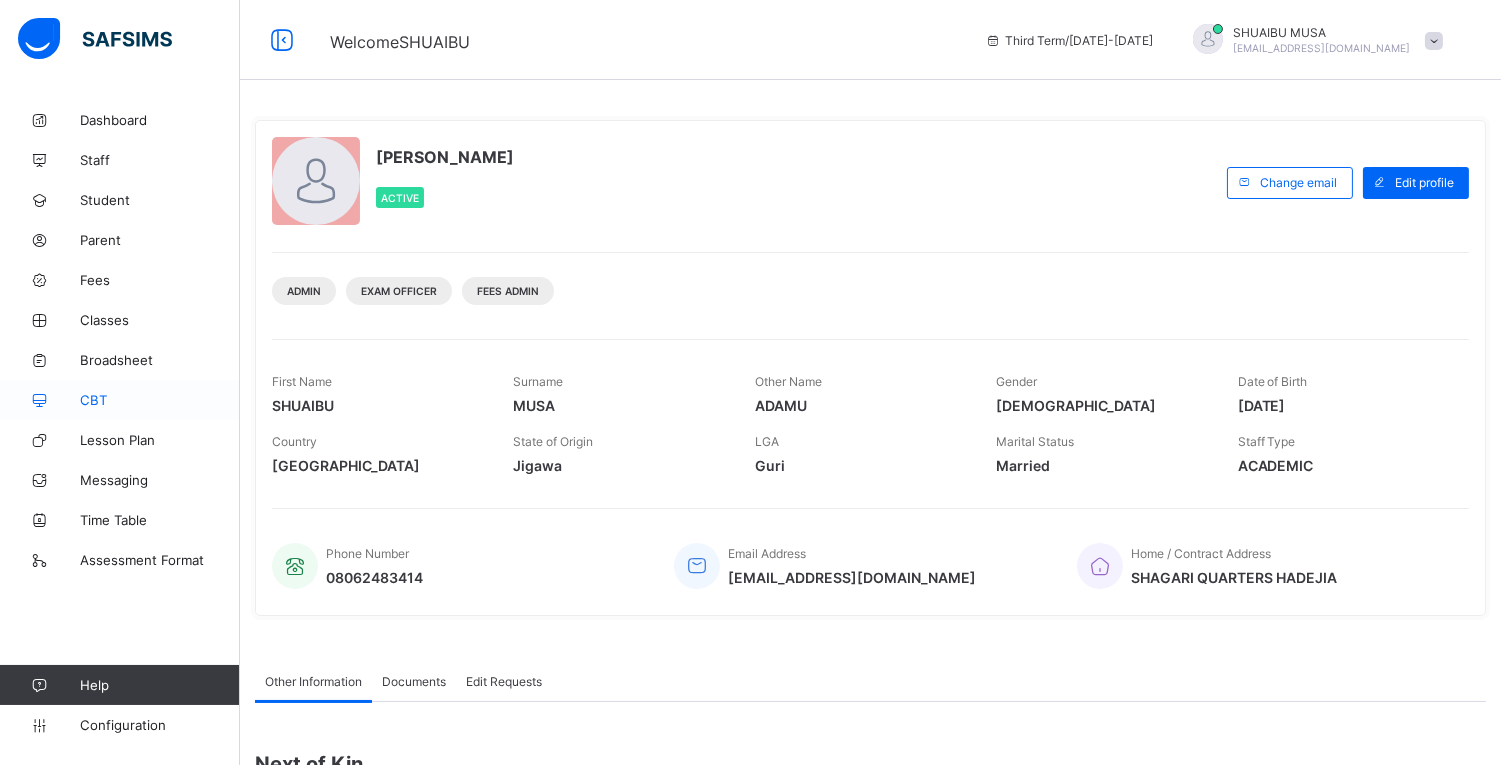 click on "CBT" at bounding box center [160, 400] 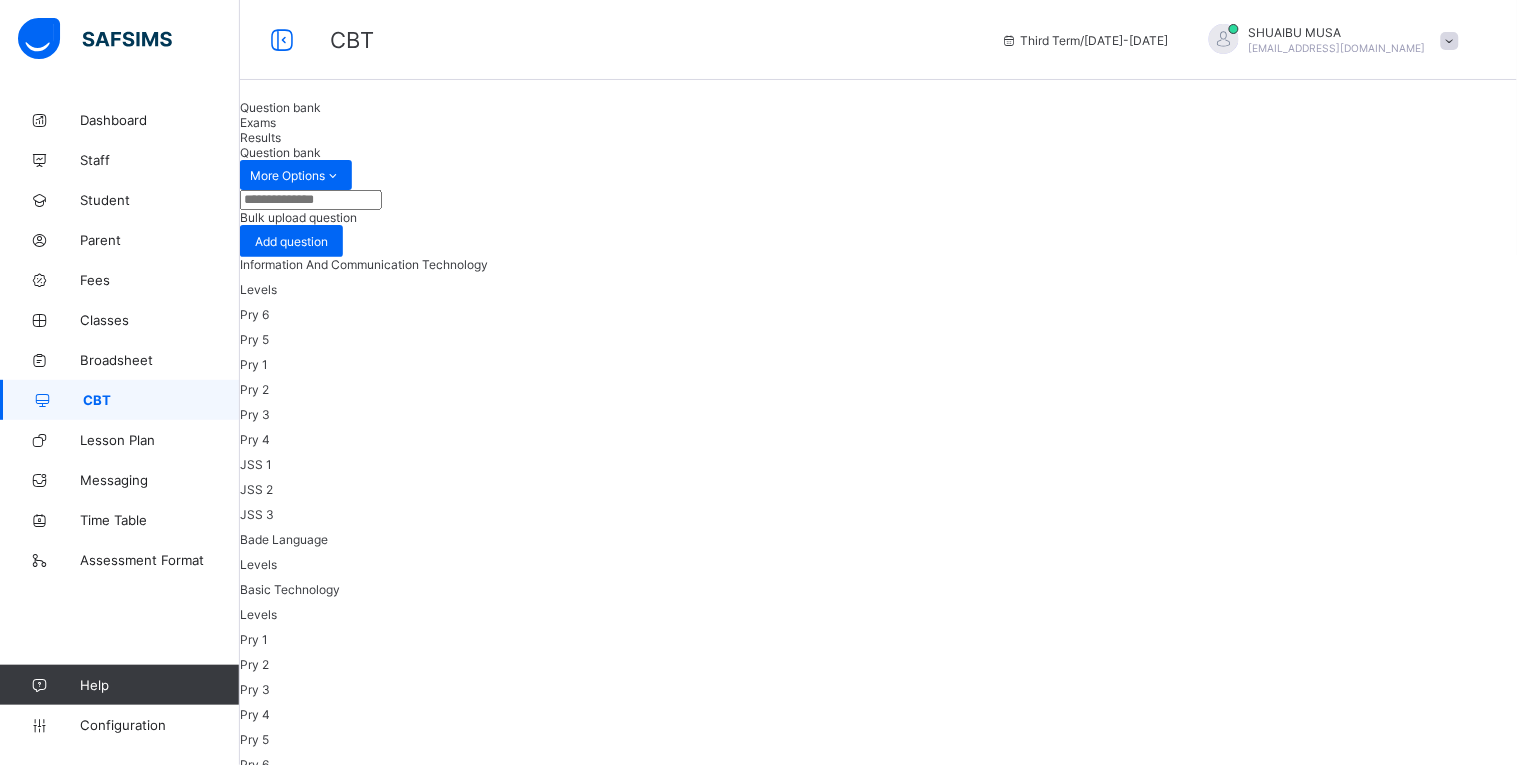 click on "Exams" at bounding box center (258, 122) 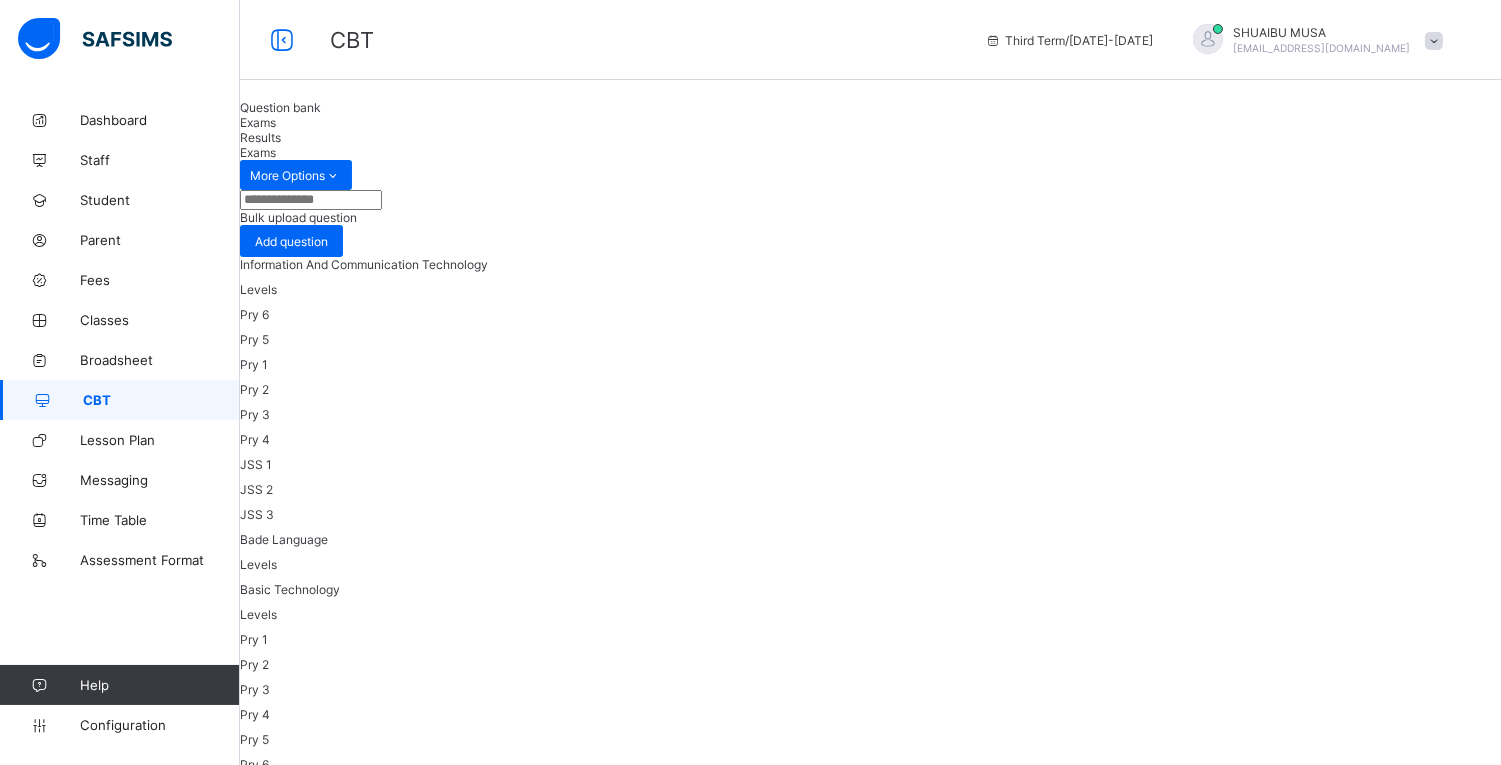 click on "CBT   Third Term  /  [DATE]-[DATE]   [PERSON_NAME] [EMAIL_ADDRESS][DOMAIN_NAME]" at bounding box center [750, 40] 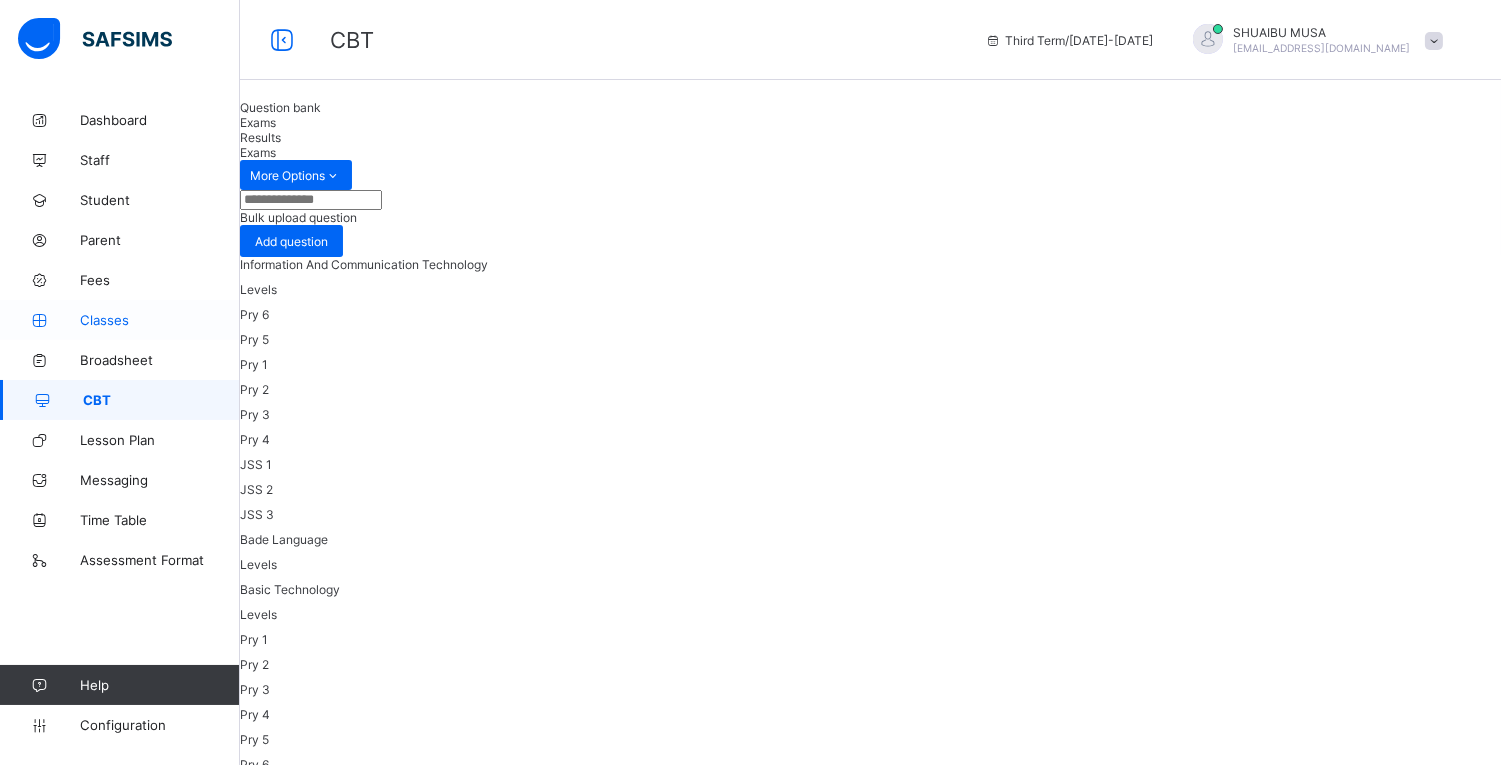 click on "Classes" at bounding box center (160, 320) 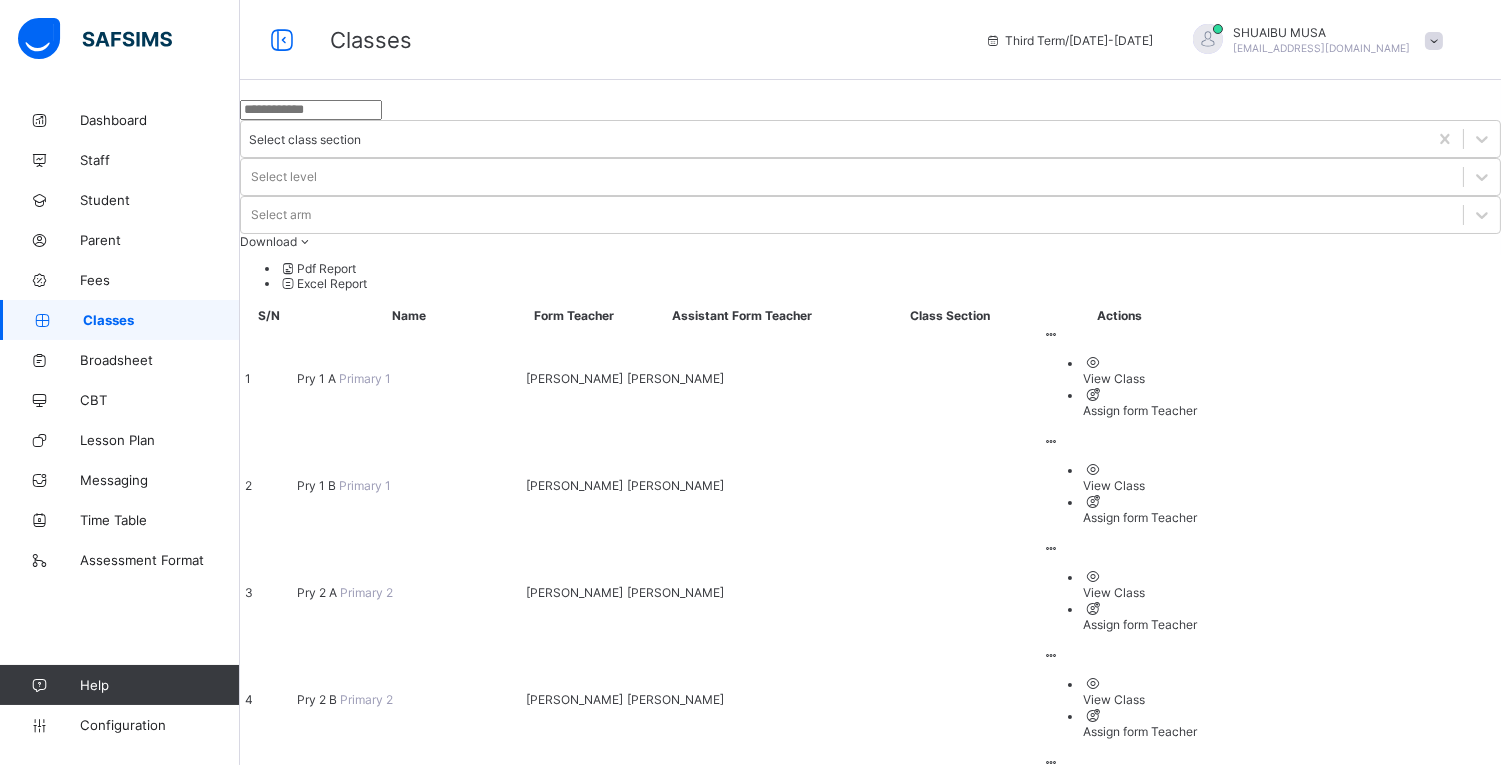 click on "View Class" at bounding box center (1140, 485) 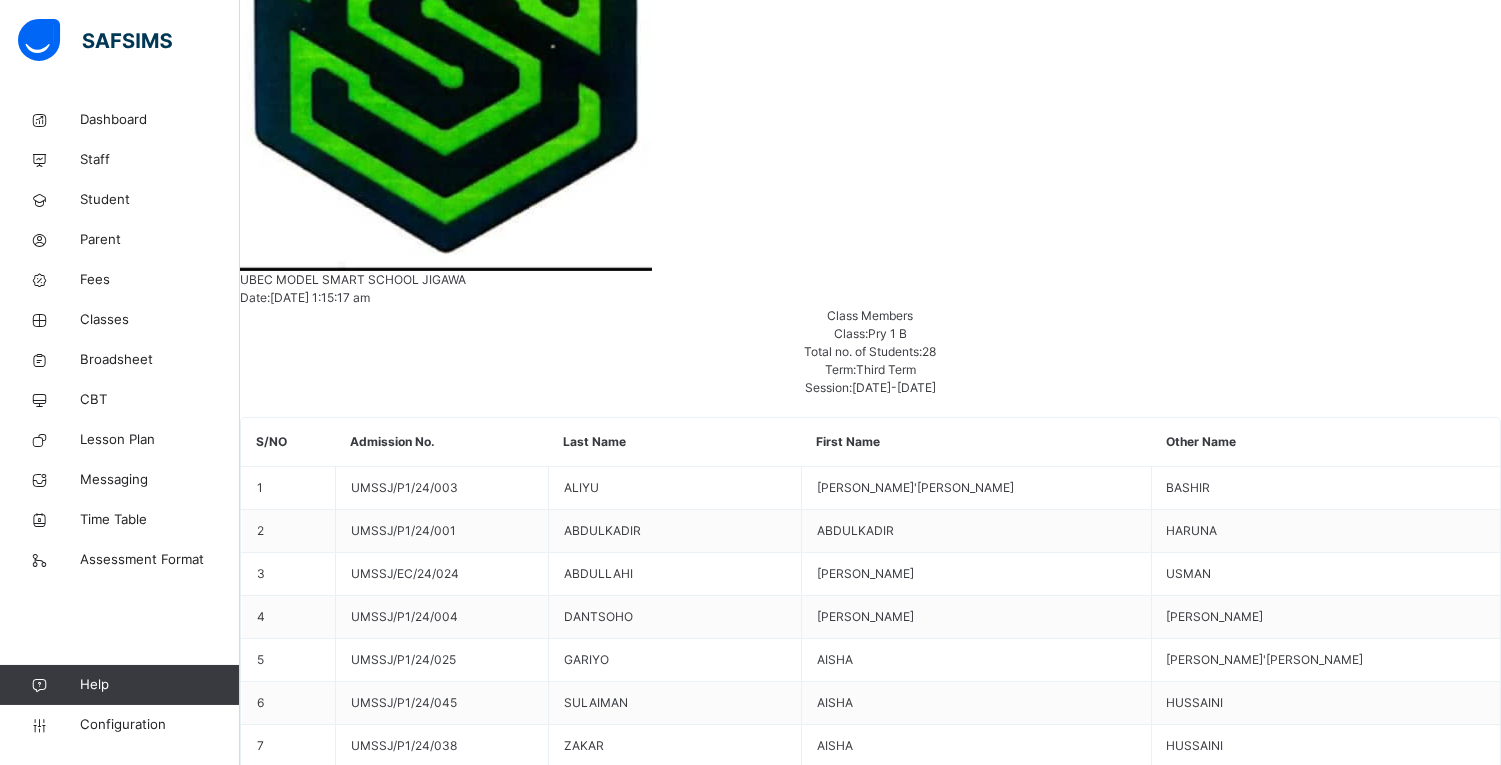scroll, scrollTop: 844, scrollLeft: 0, axis: vertical 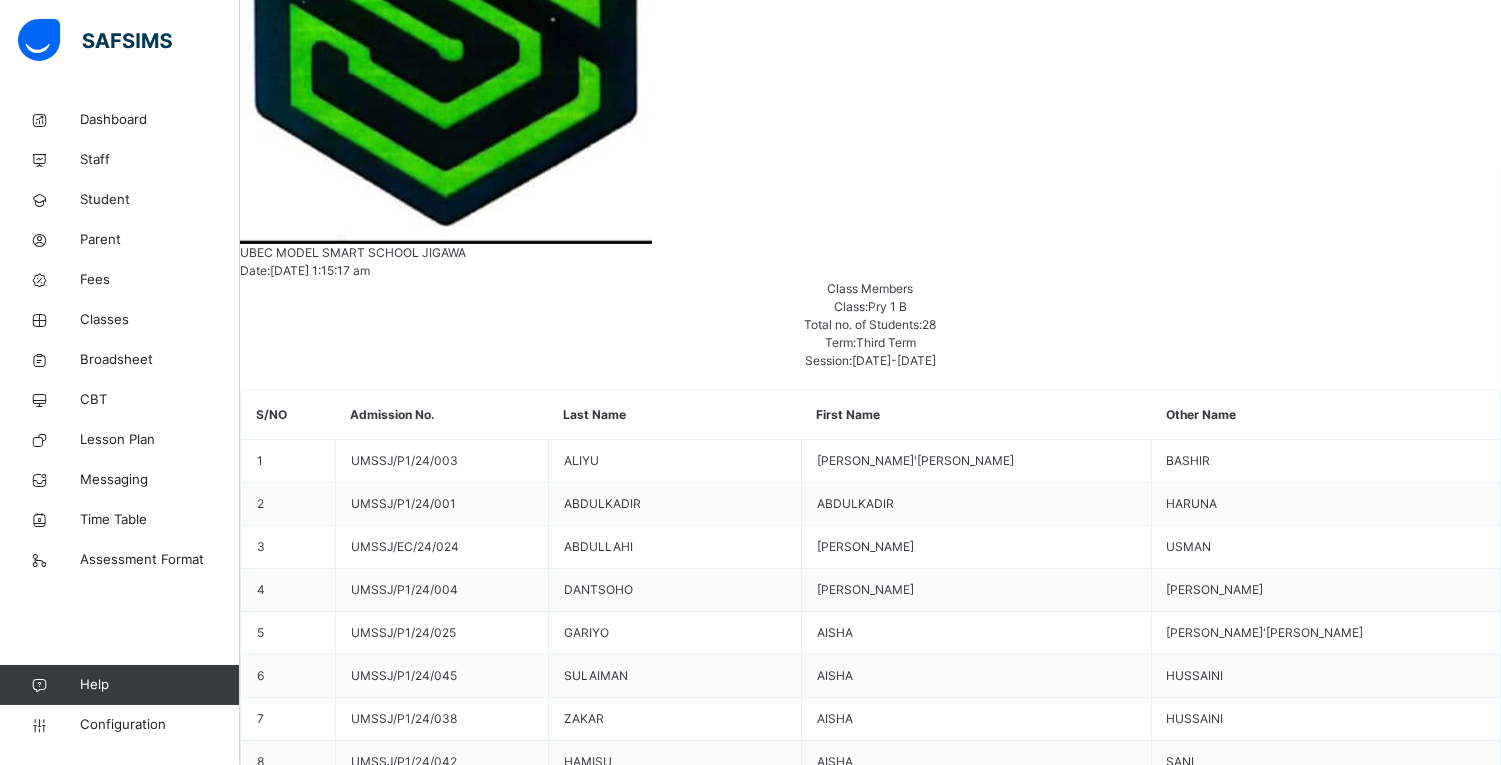 click on "[PERSON_NAME] Hamisu UMSSJ/P1/24/042" at bounding box center (717, 2916) 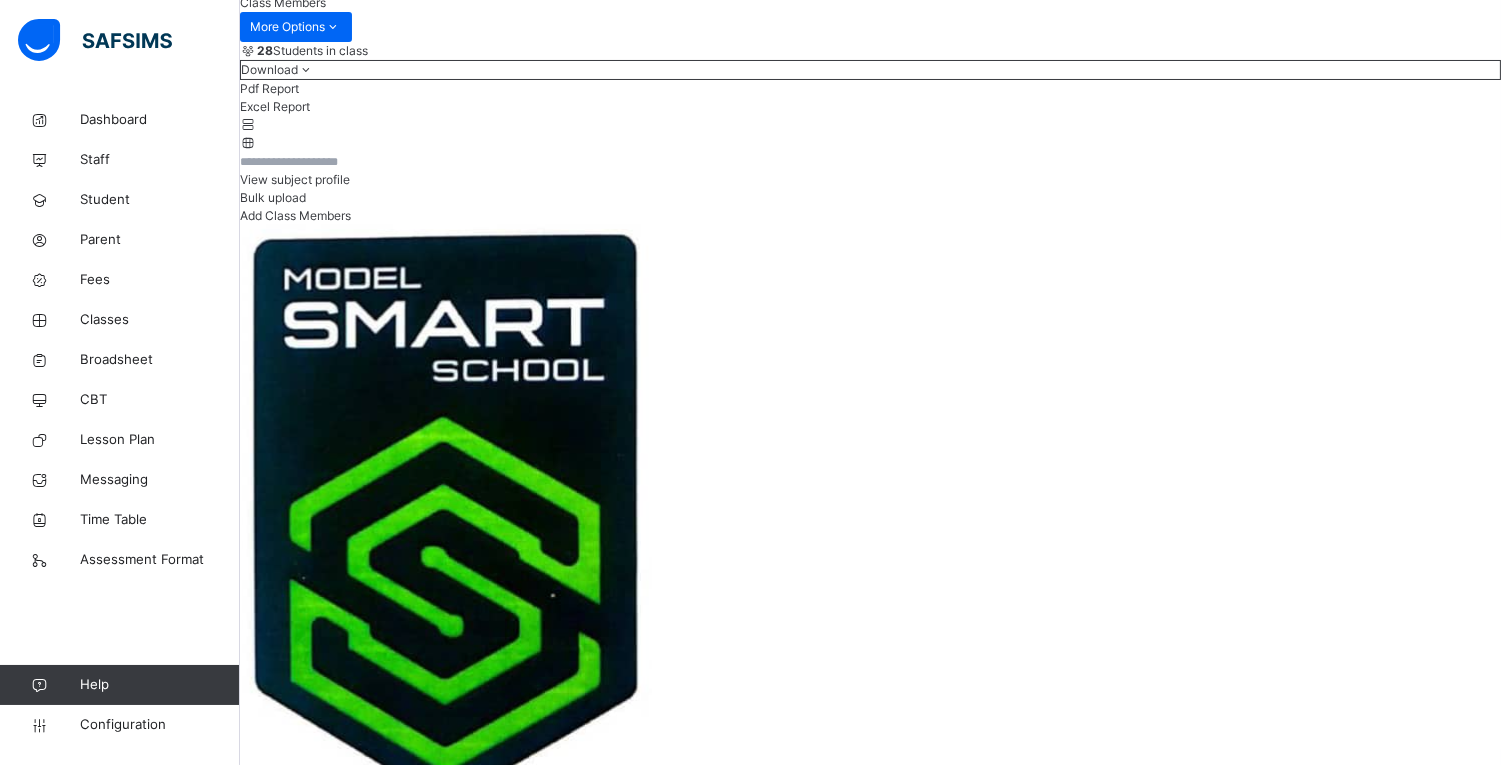 scroll, scrollTop: 277, scrollLeft: 0, axis: vertical 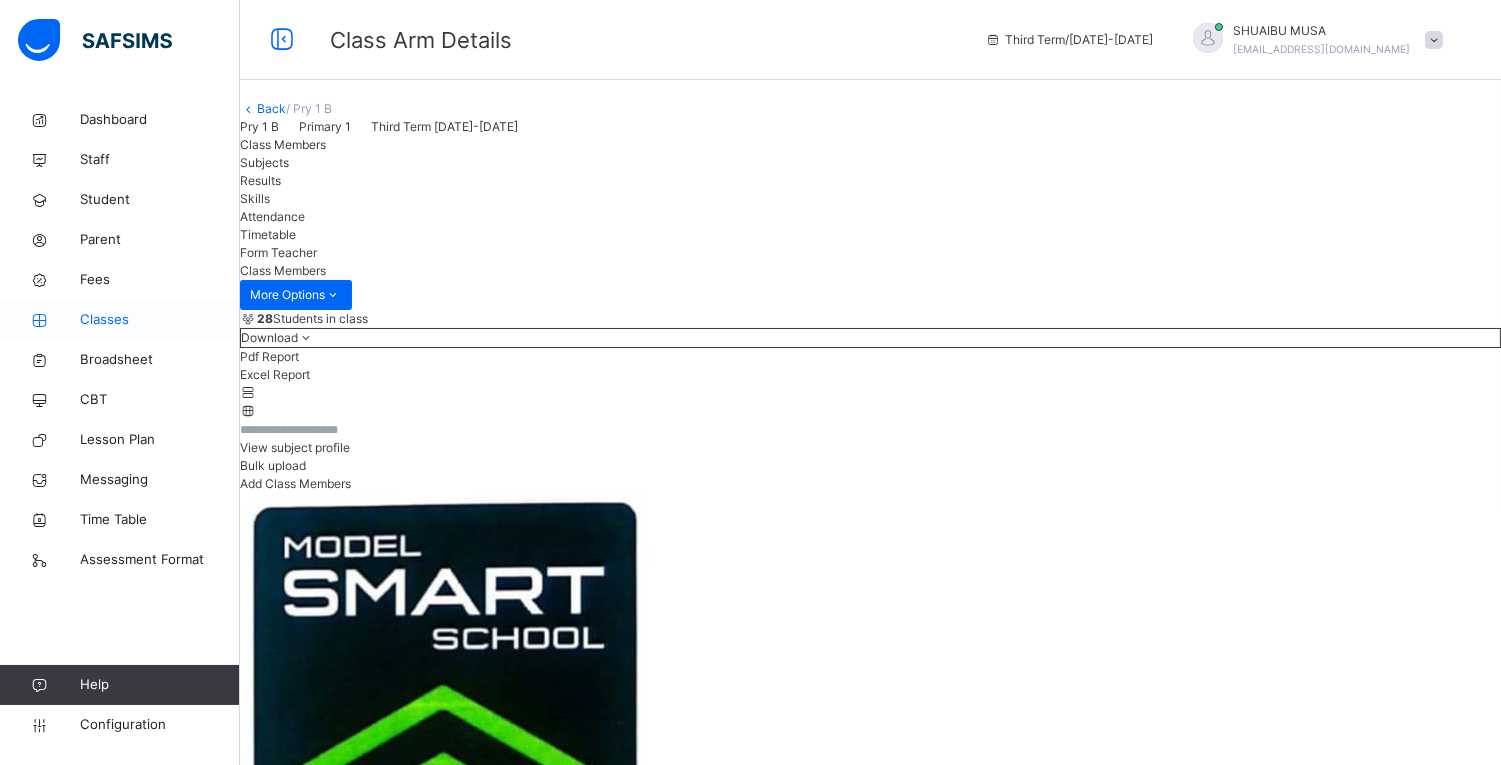 click on "Classes" at bounding box center (160, 320) 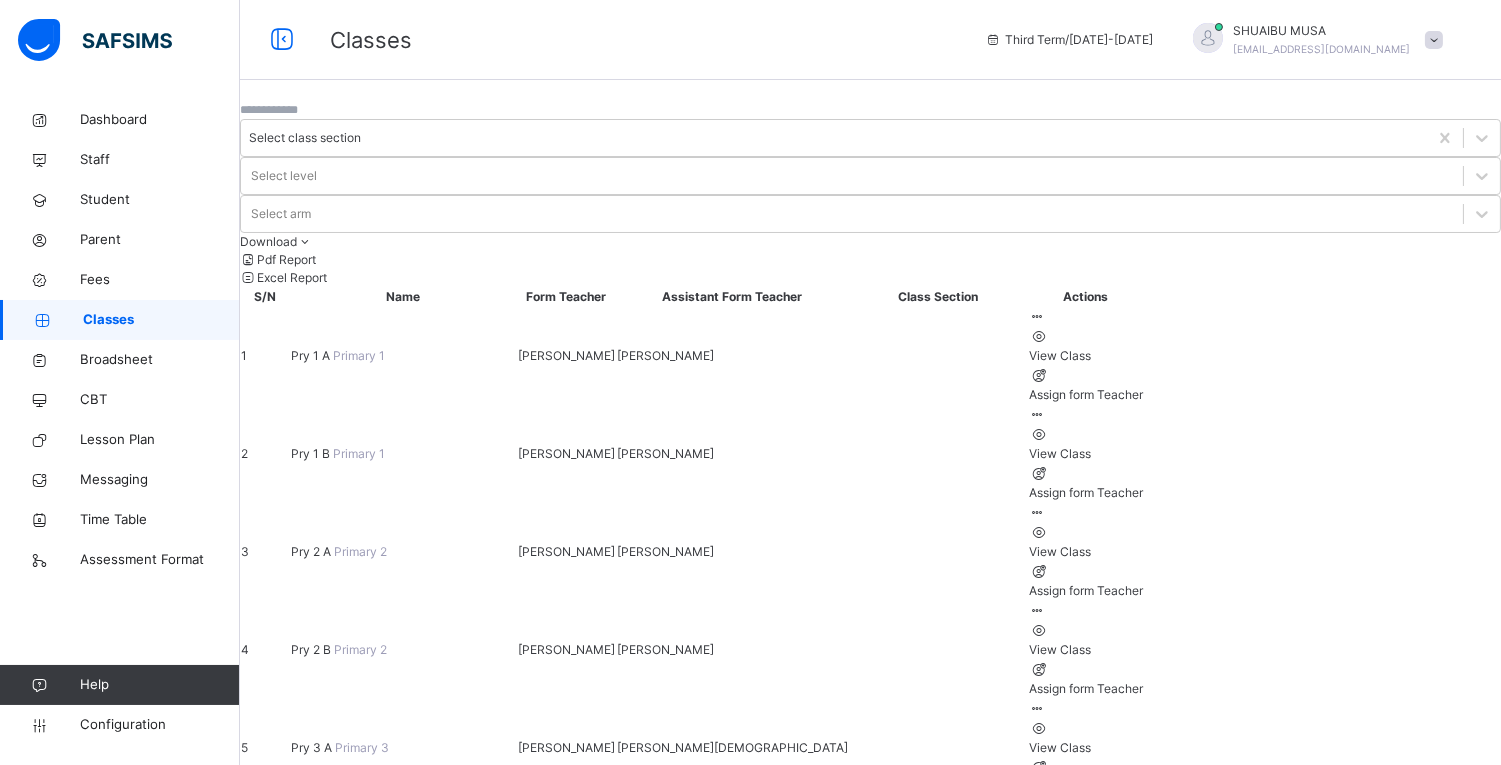 click on "View Class" at bounding box center (1086, 356) 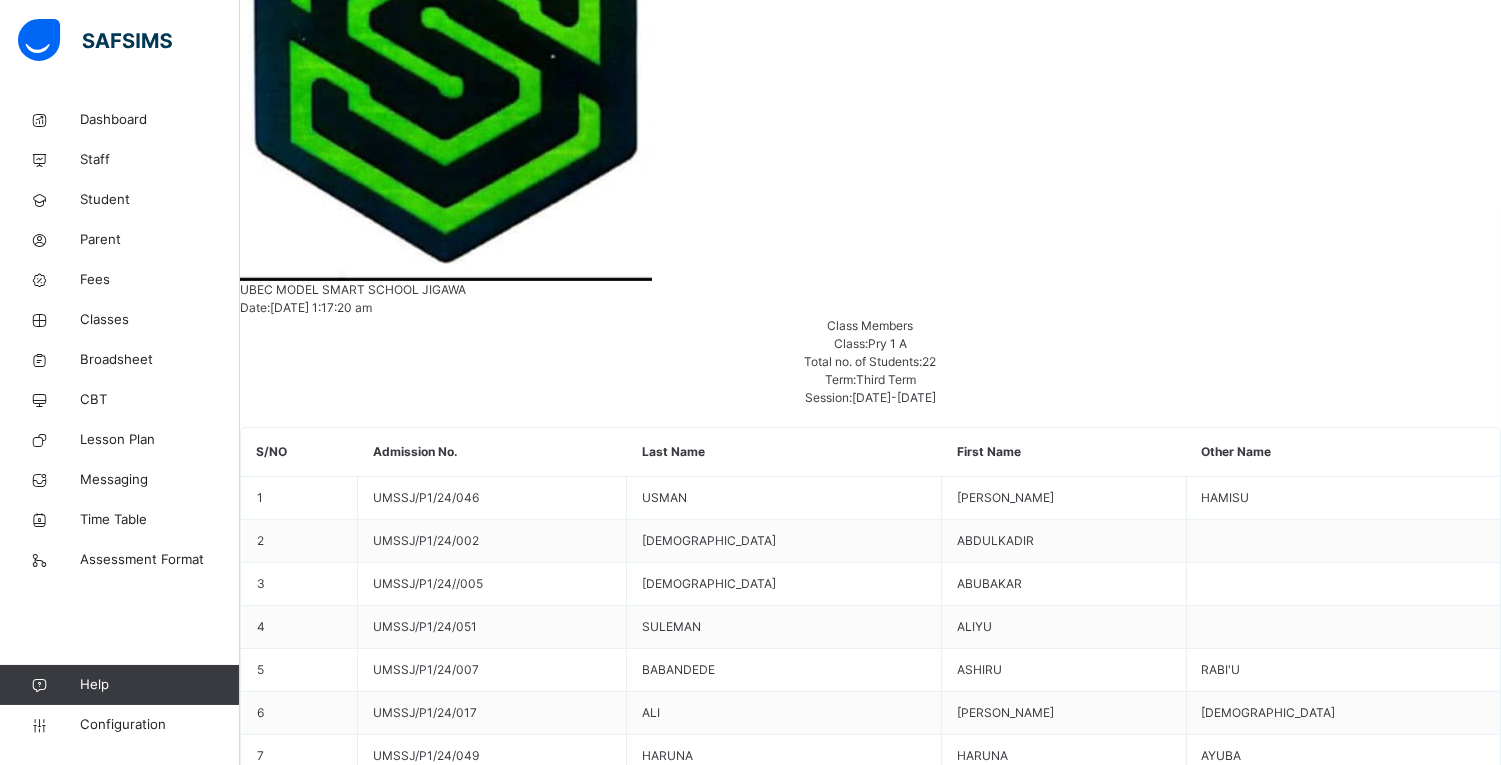 scroll, scrollTop: 808, scrollLeft: 0, axis: vertical 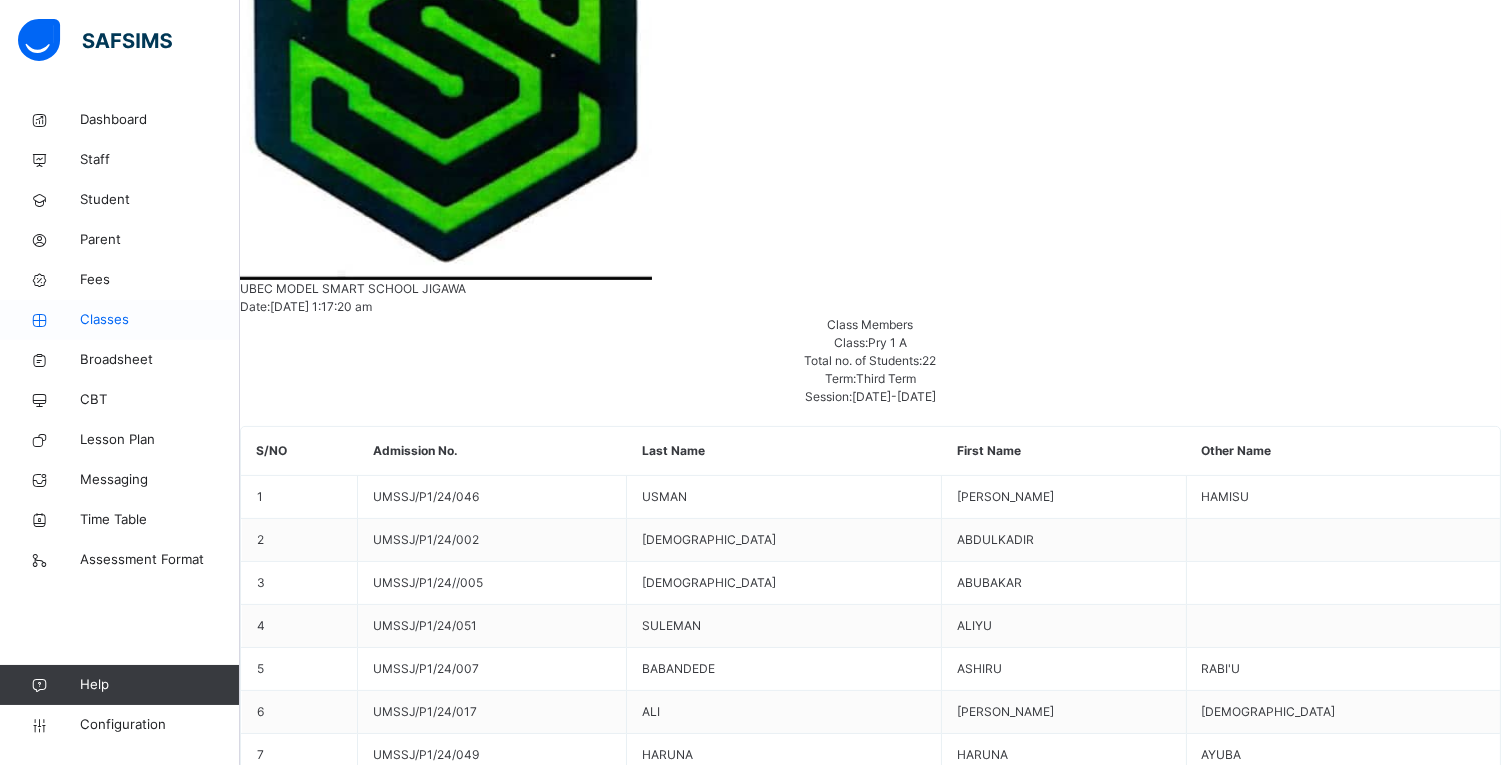 click on "Classes" at bounding box center (160, 320) 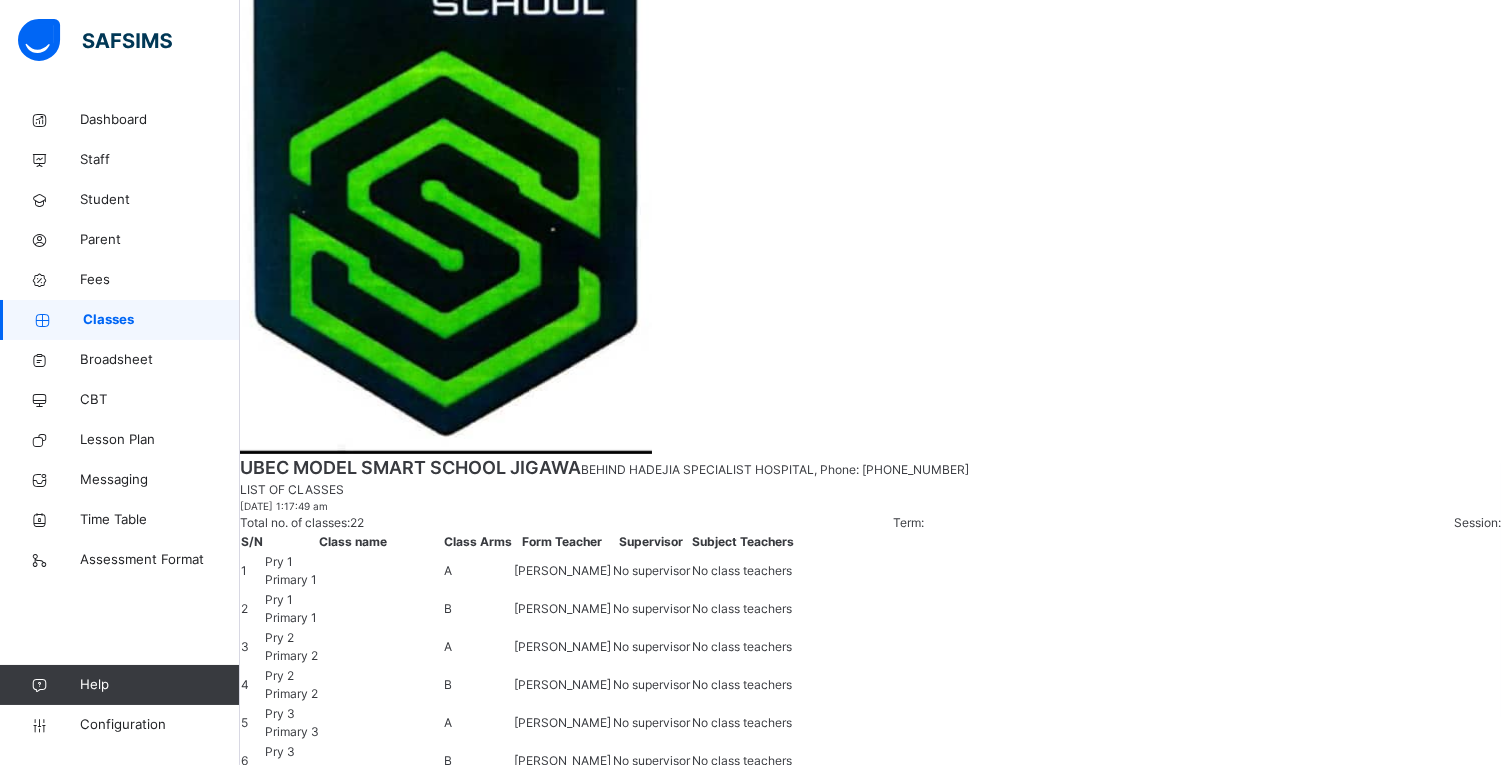 scroll, scrollTop: 0, scrollLeft: 0, axis: both 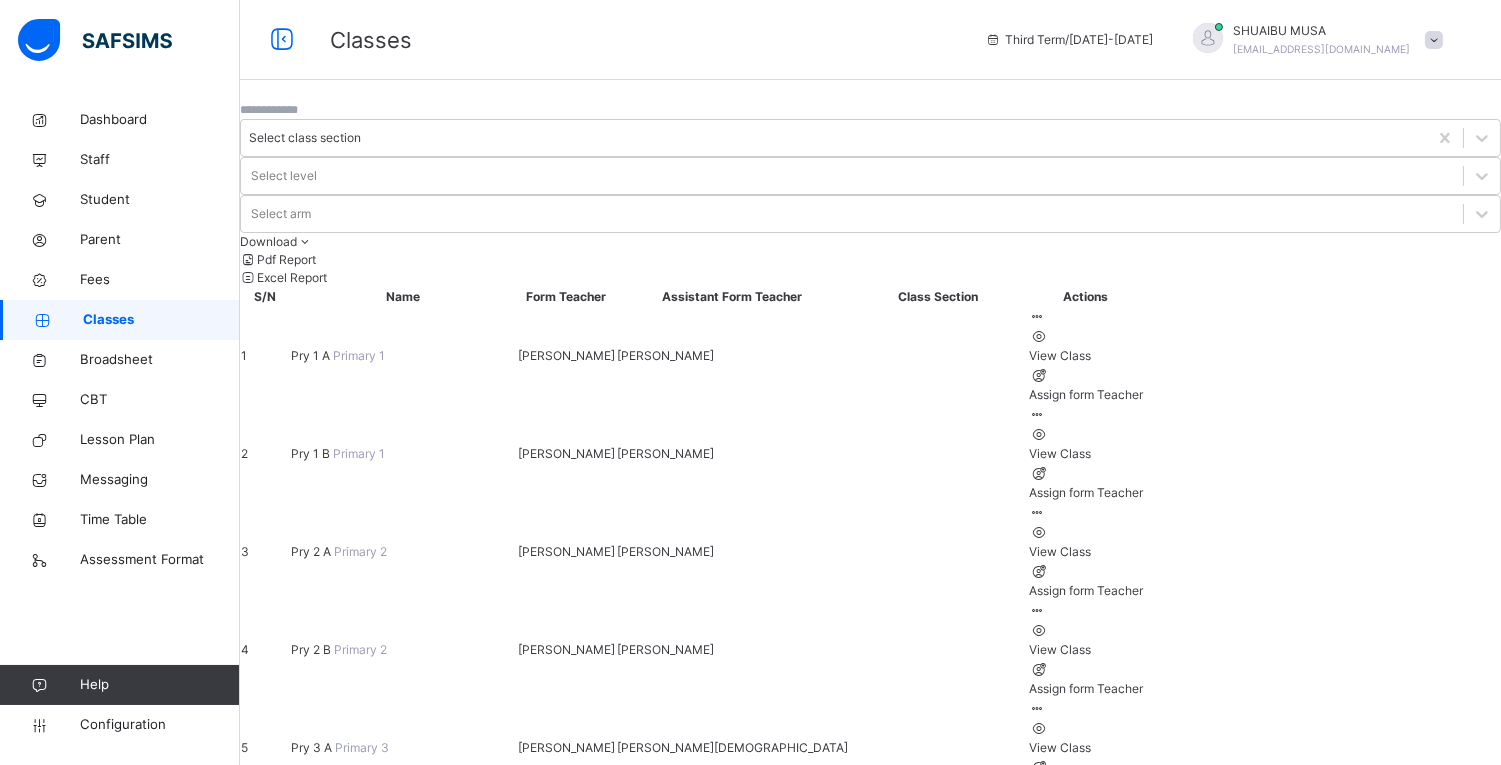 click on "View Class" at bounding box center [1086, 454] 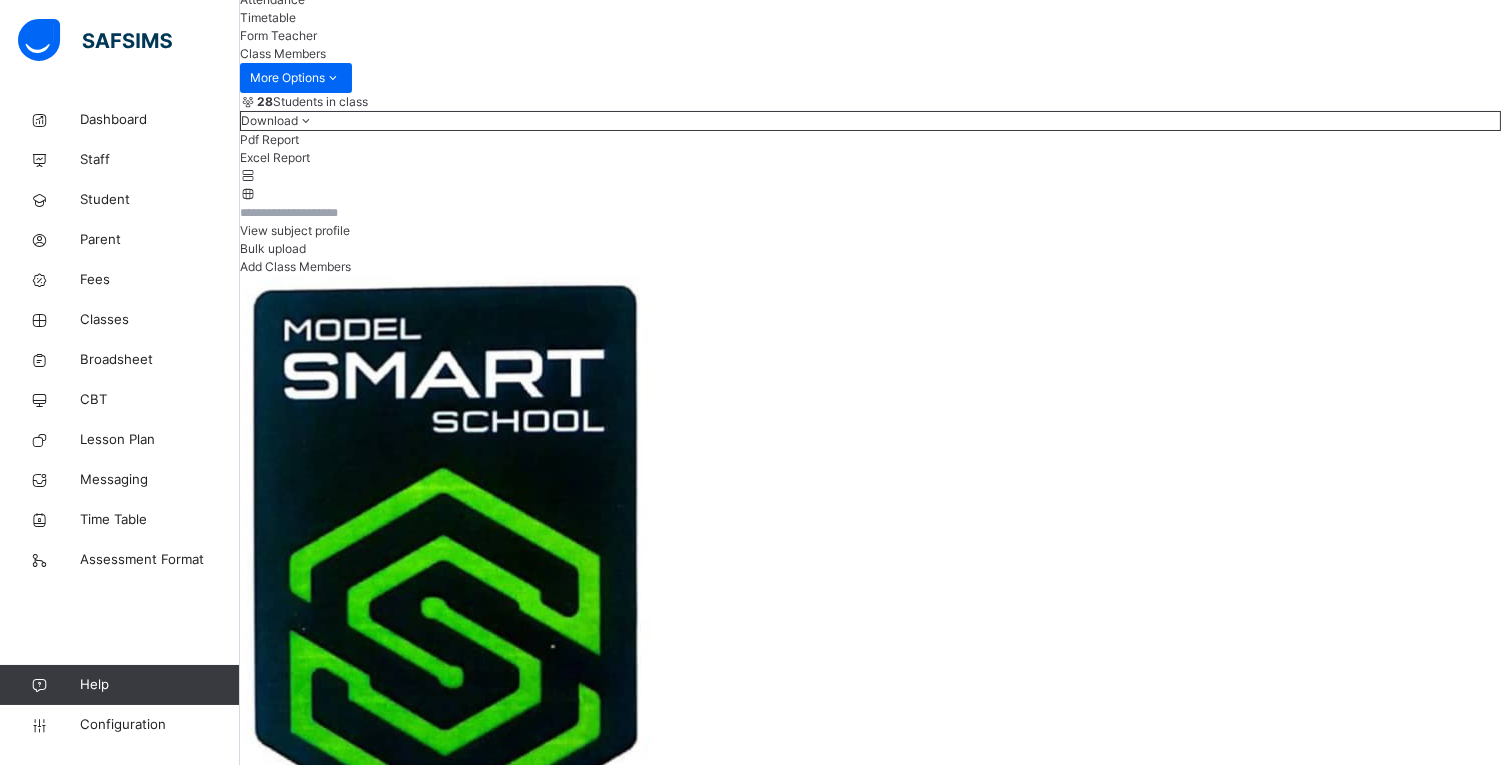 scroll, scrollTop: 177, scrollLeft: 0, axis: vertical 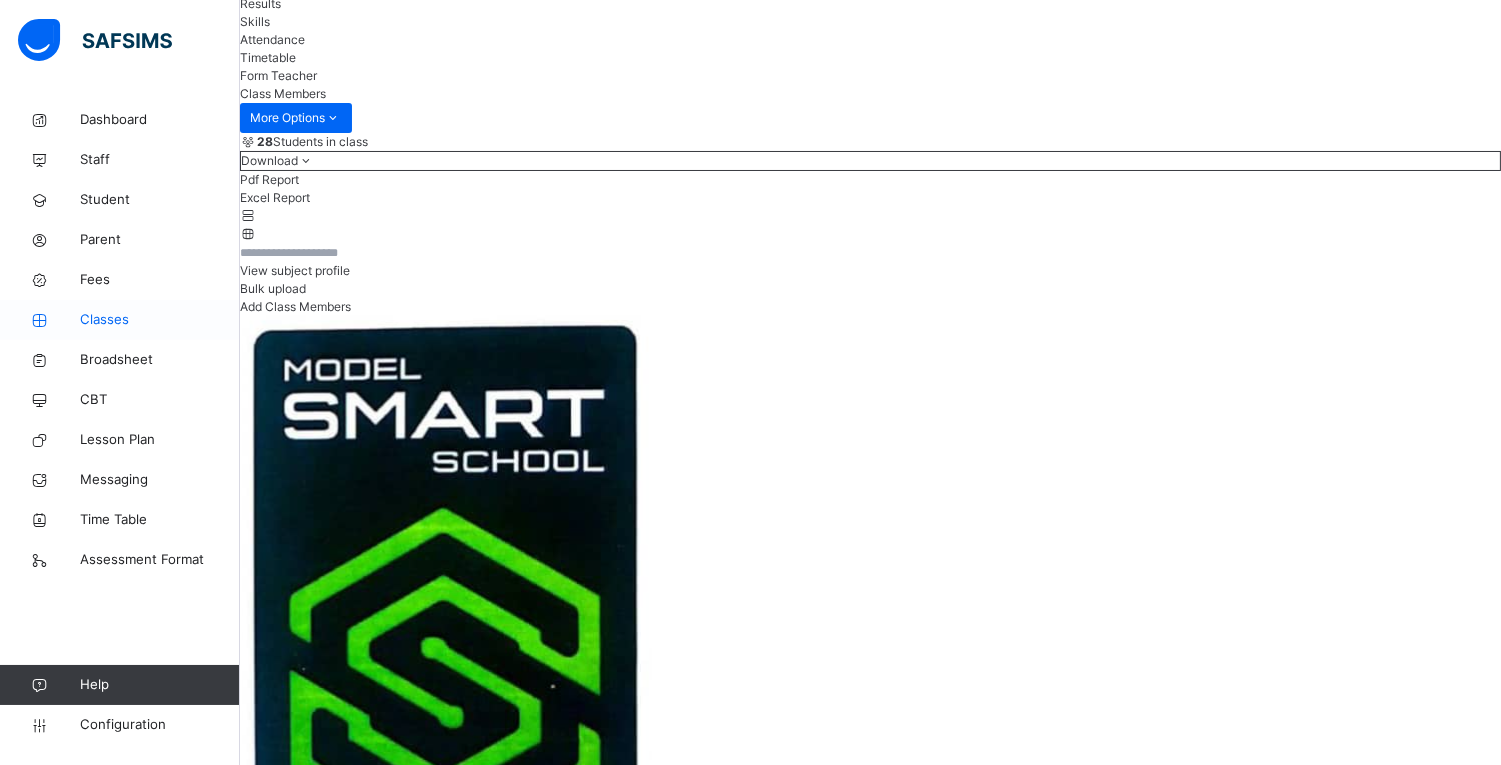 click on "Classes" at bounding box center [160, 320] 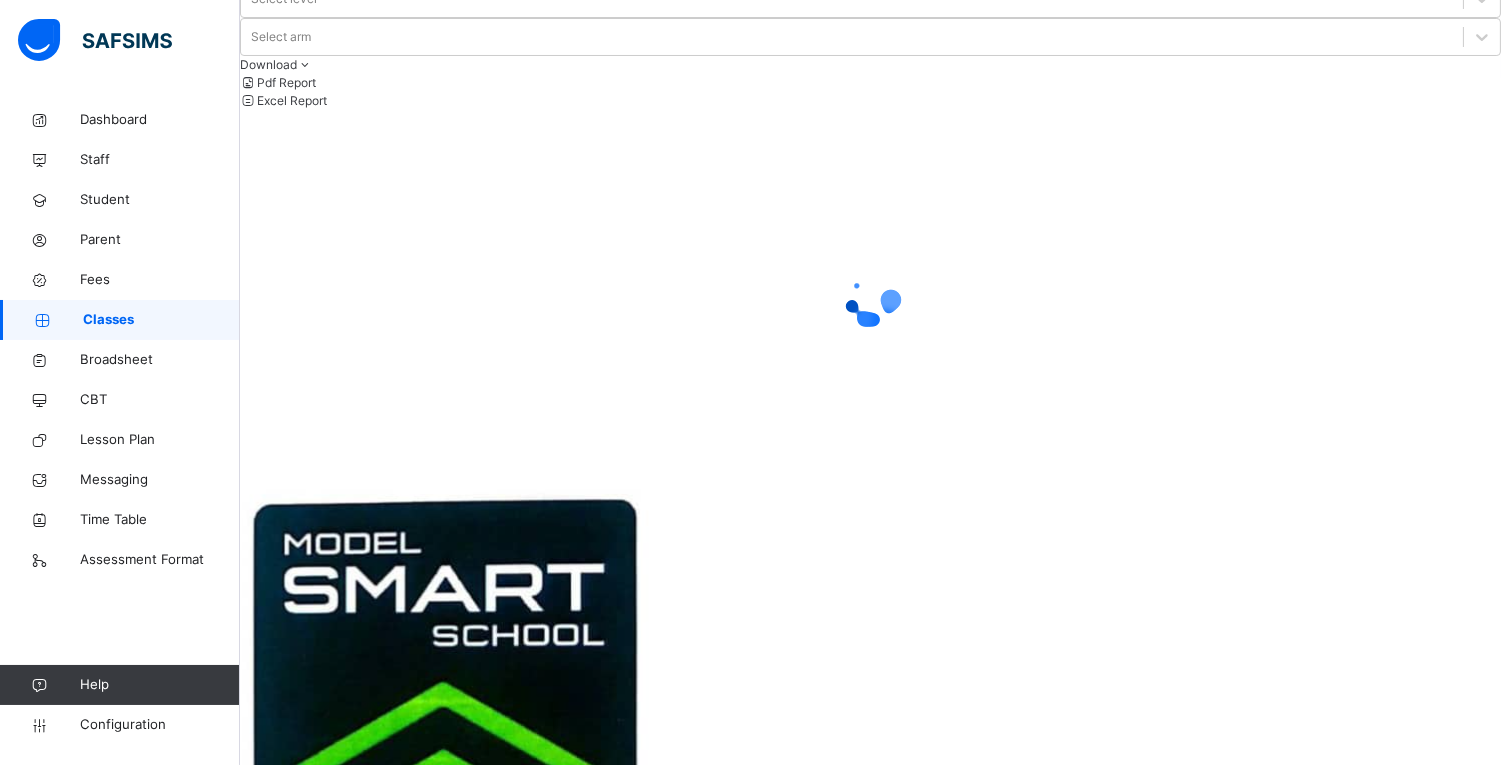 scroll, scrollTop: 0, scrollLeft: 0, axis: both 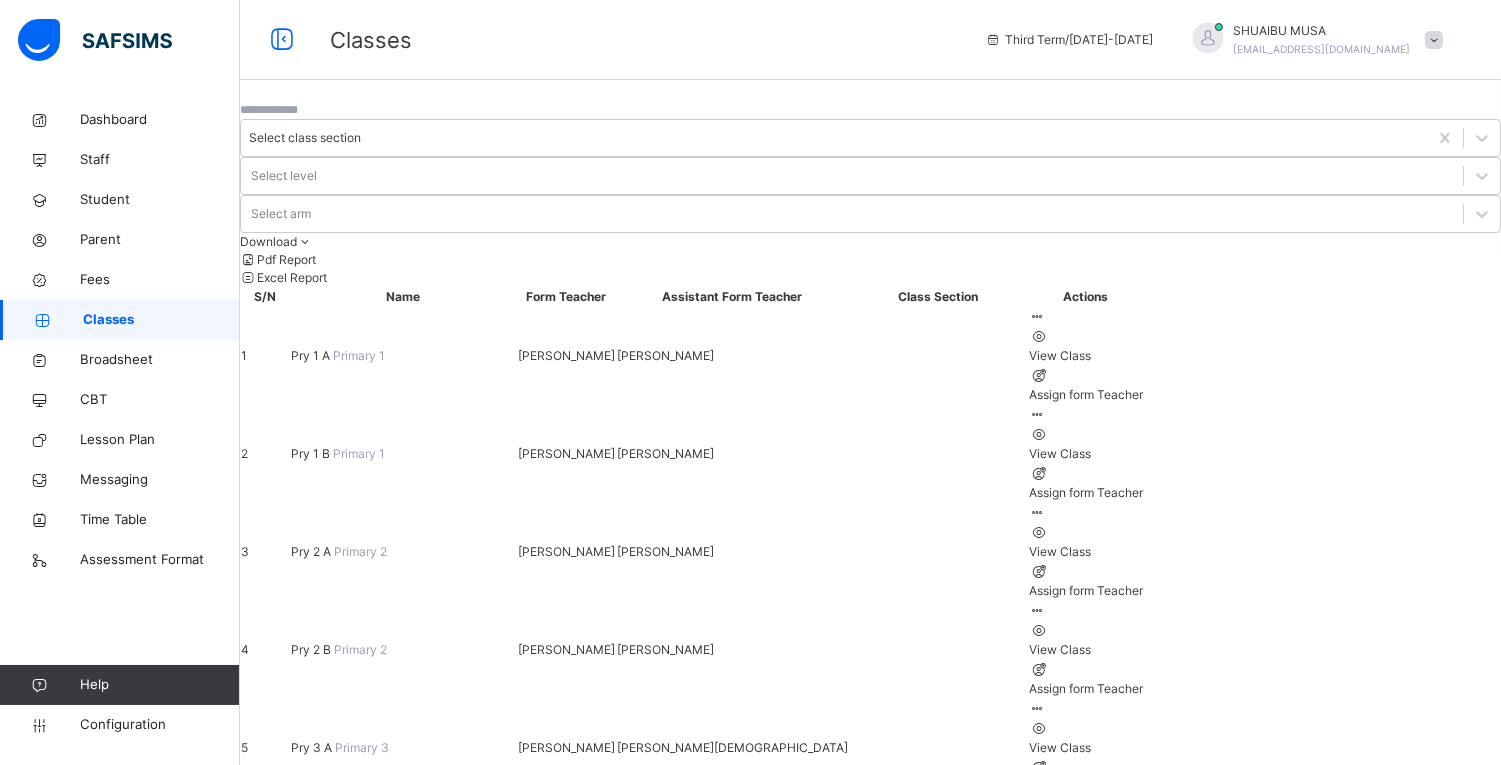 click on "View Class" at bounding box center [1086, 454] 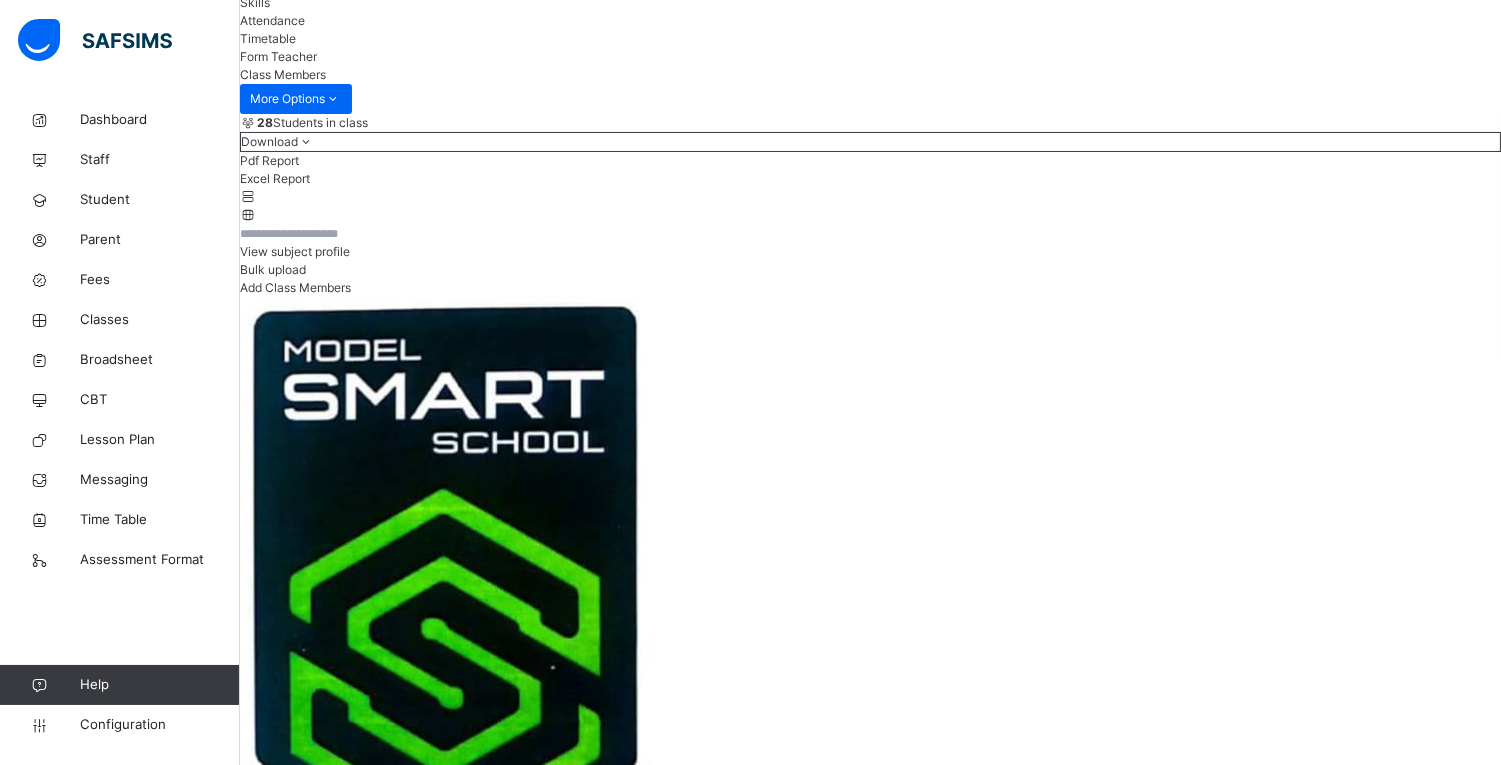 scroll, scrollTop: 1737, scrollLeft: 0, axis: vertical 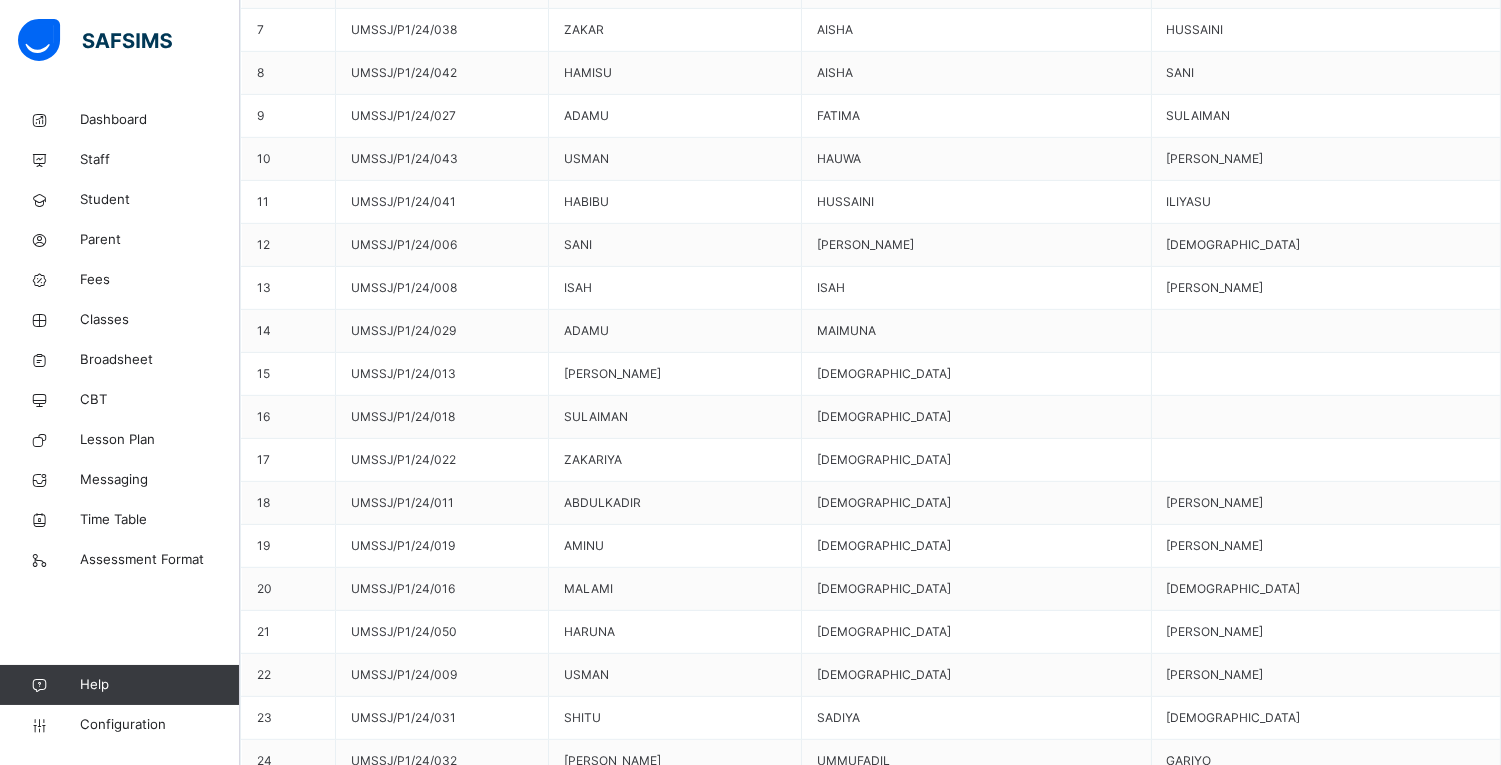 click on "Resume" at bounding box center [1075, -1569] 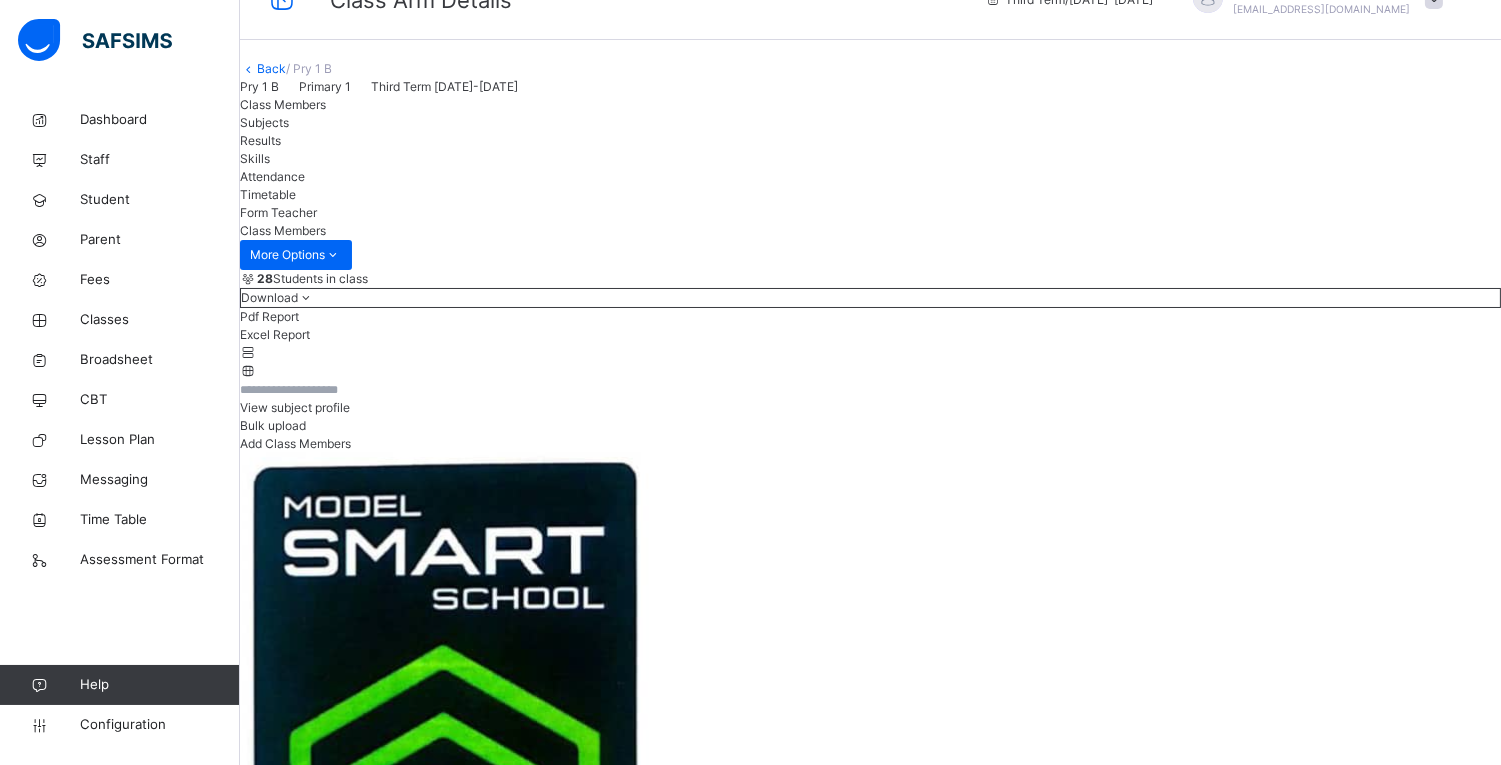 scroll, scrollTop: 0, scrollLeft: 0, axis: both 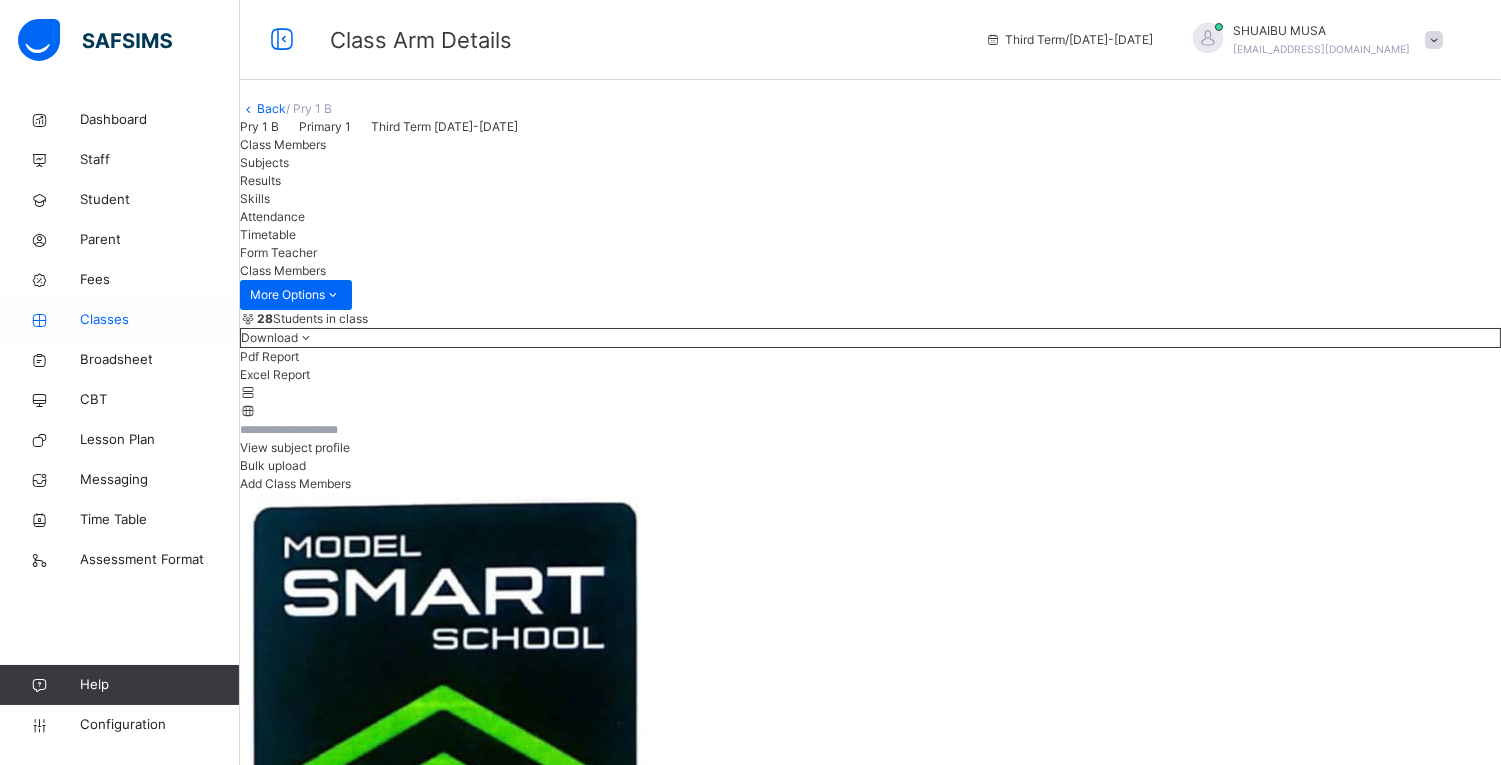 click on "Classes" at bounding box center (160, 320) 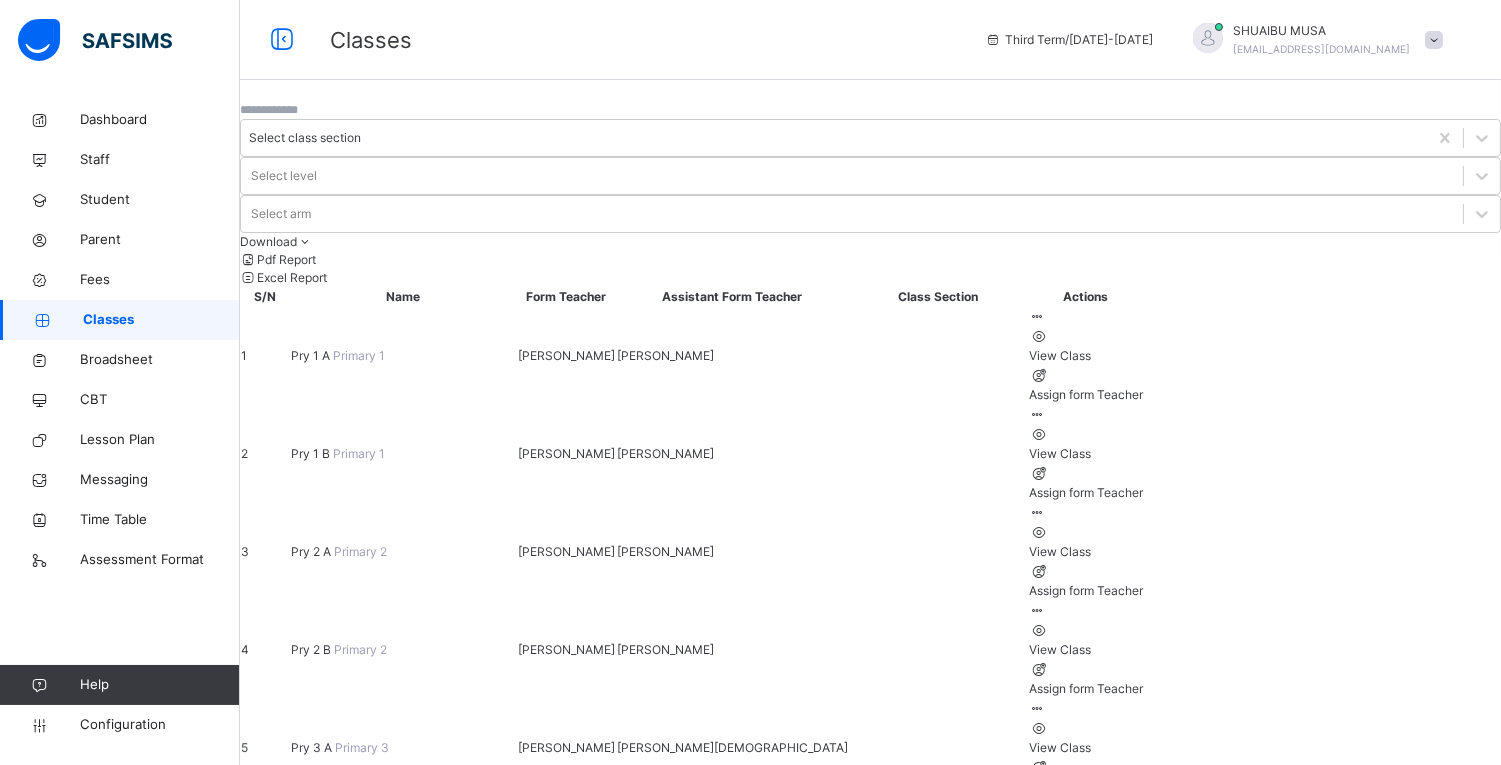 click on "View Class" at bounding box center (1086, 356) 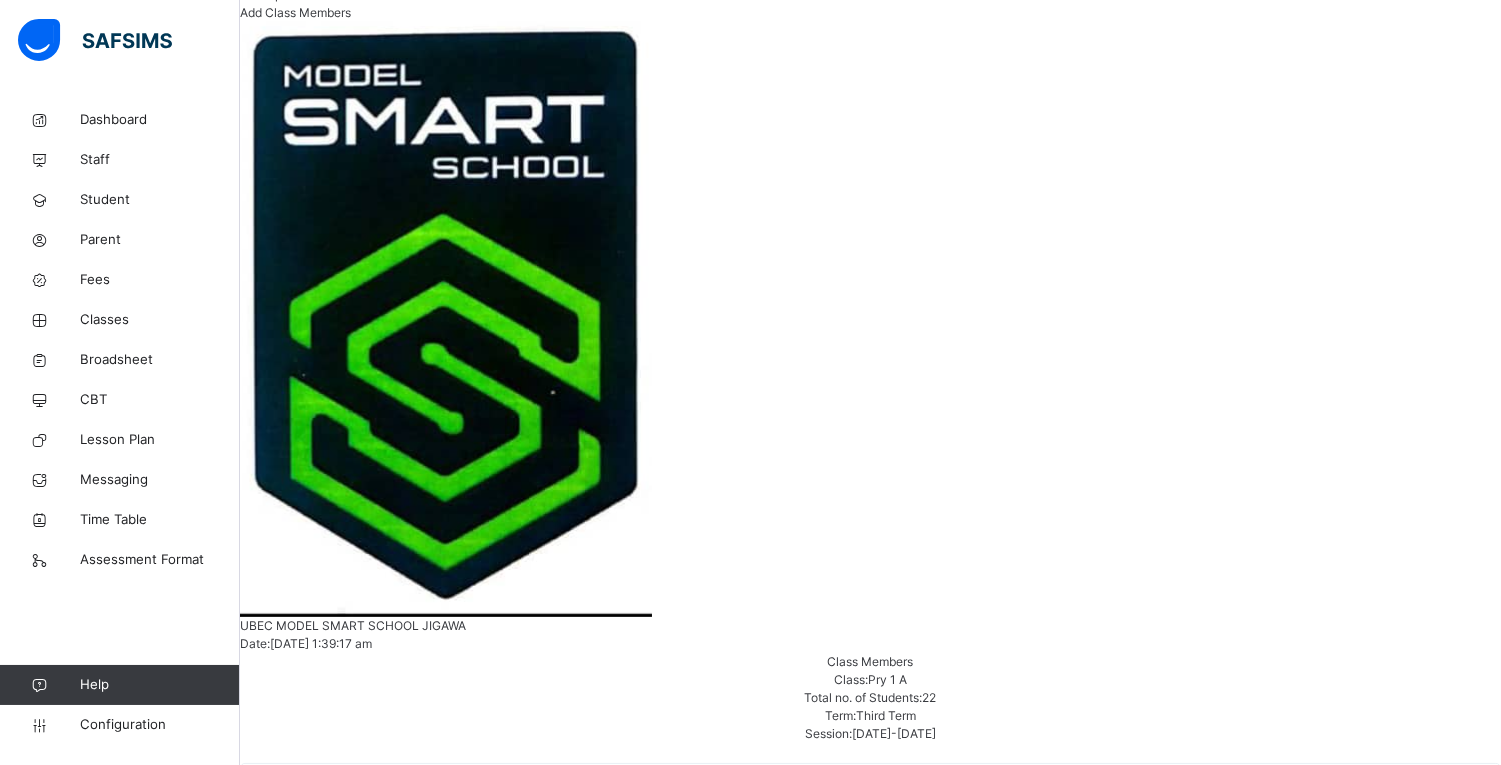 scroll, scrollTop: 1344, scrollLeft: 0, axis: vertical 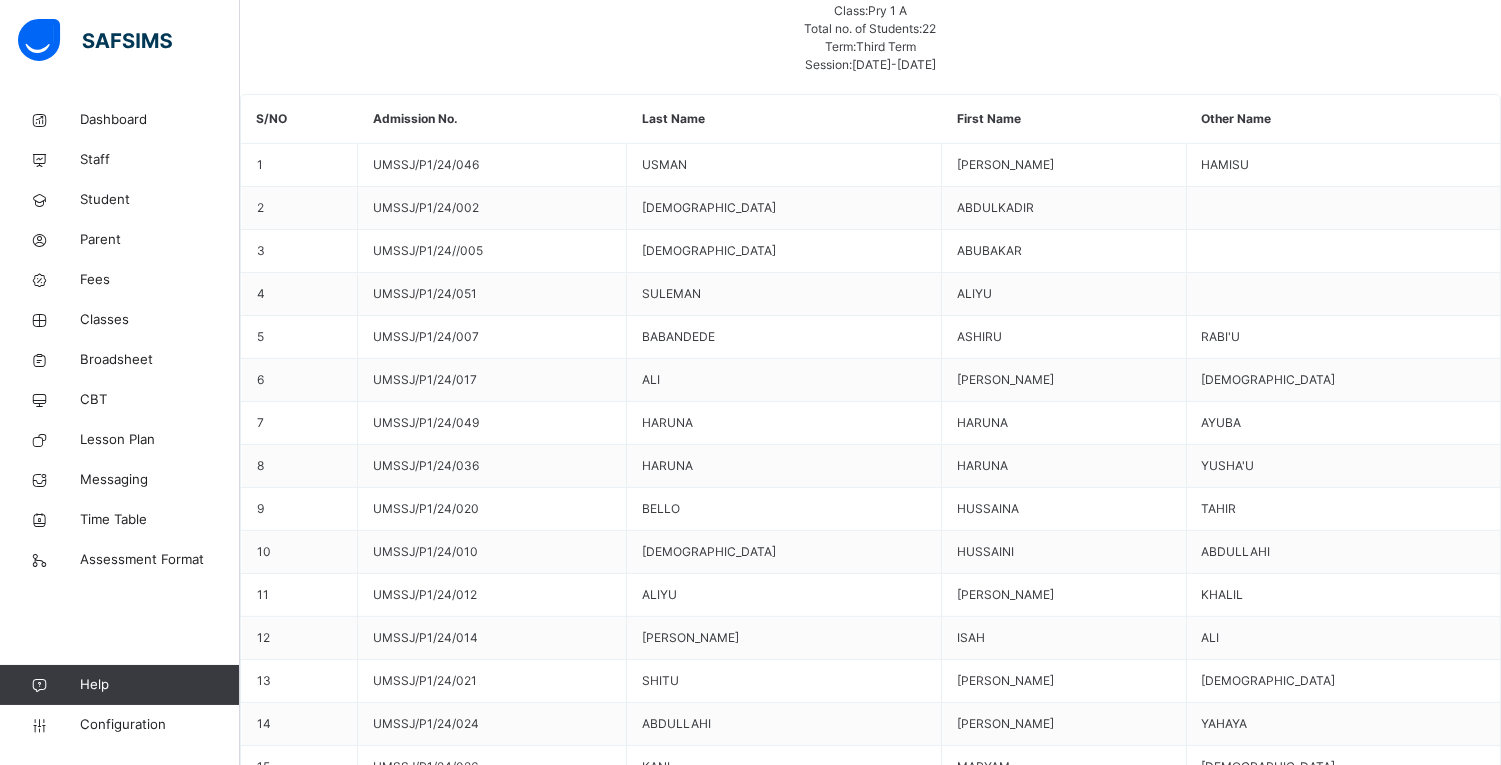 click on "Resume" at bounding box center [1075, -1176] 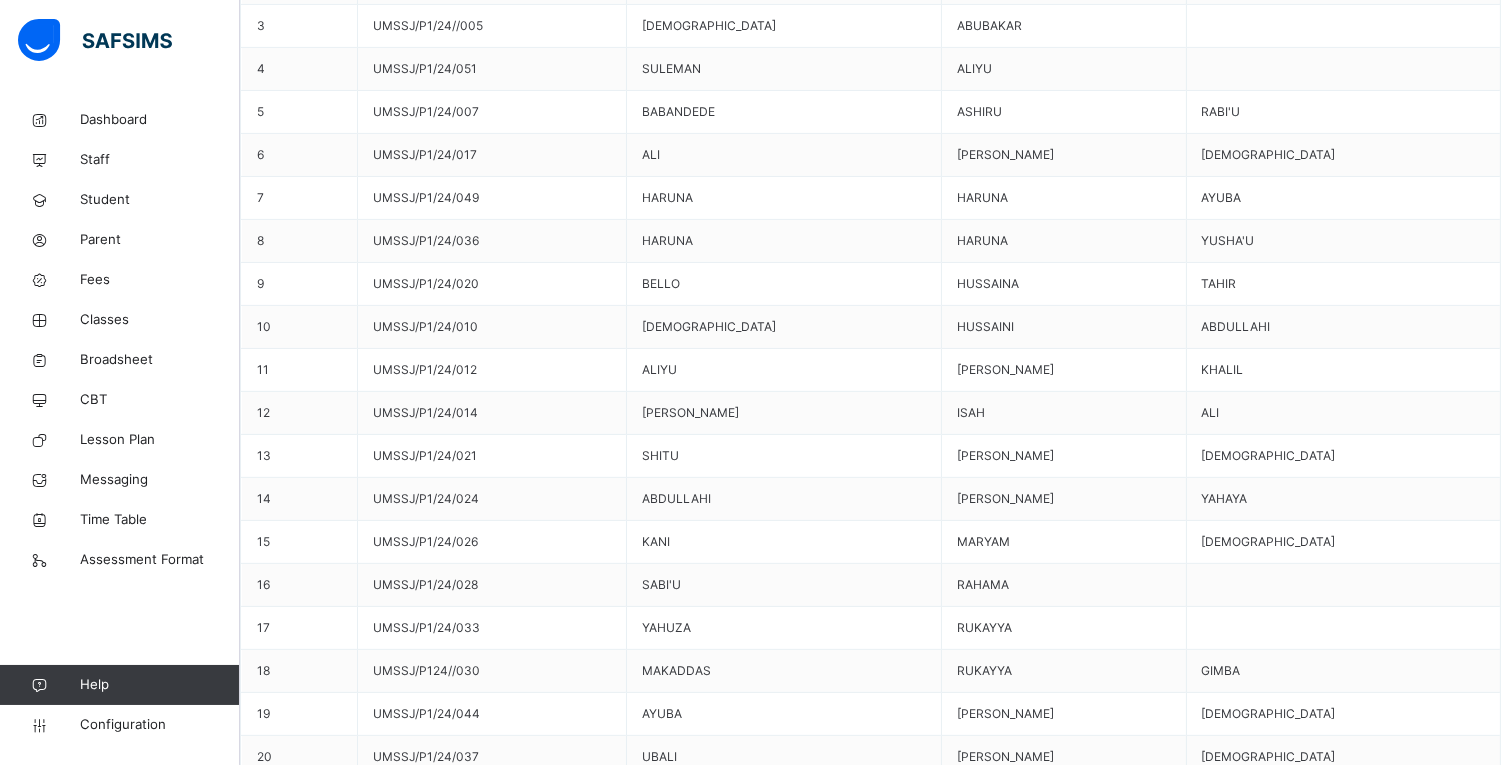 scroll, scrollTop: 1388, scrollLeft: 0, axis: vertical 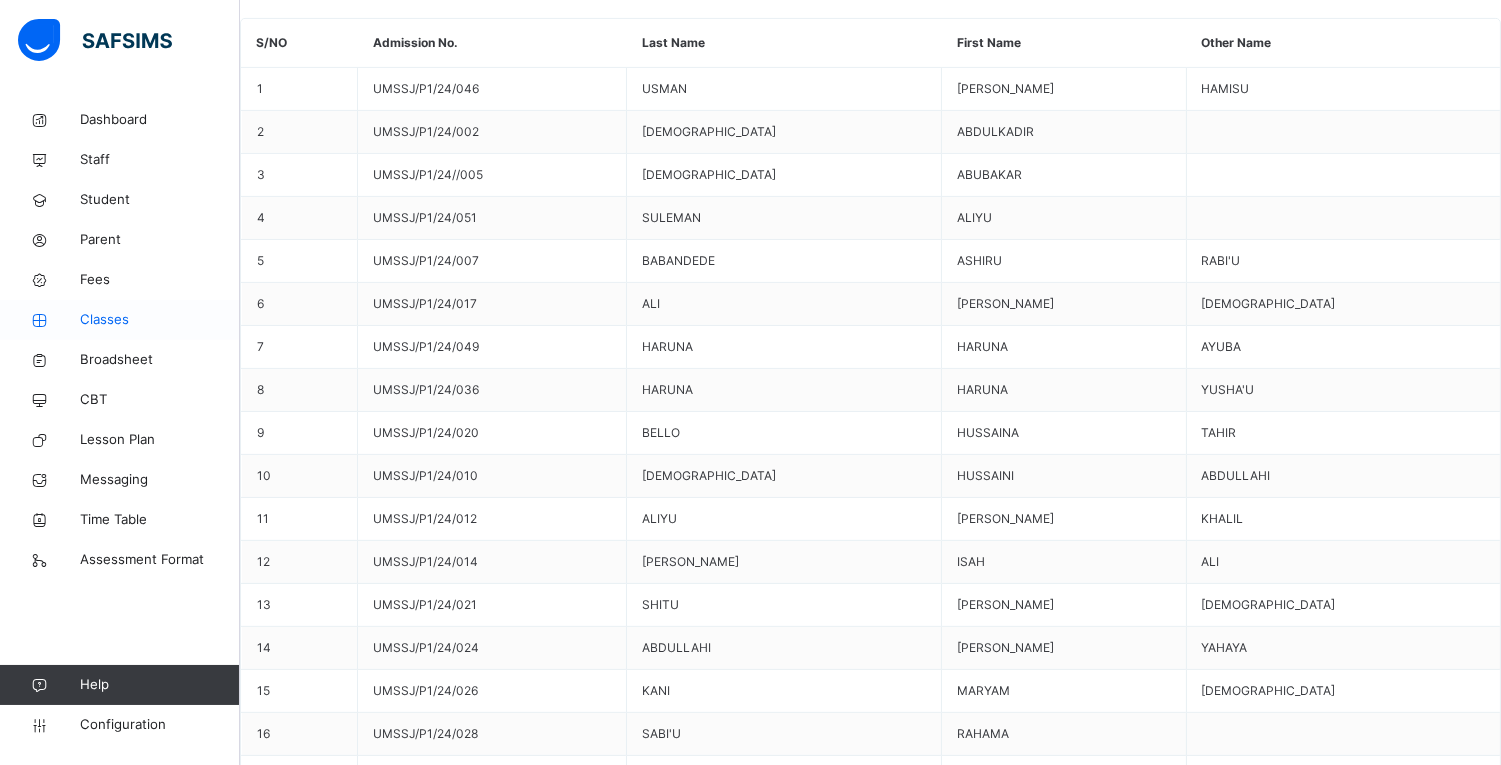 click on "Classes" at bounding box center (120, 320) 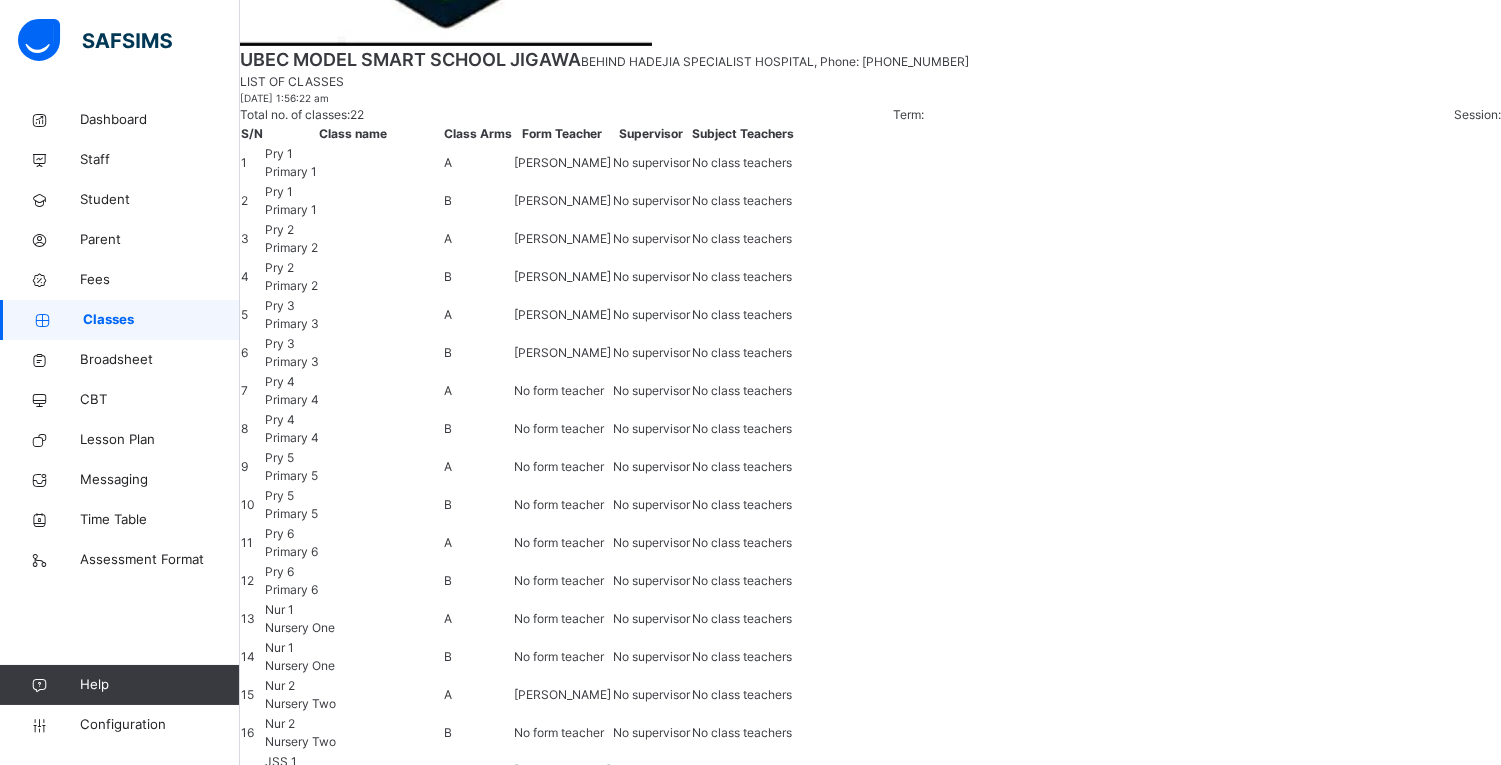 scroll, scrollTop: 0, scrollLeft: 0, axis: both 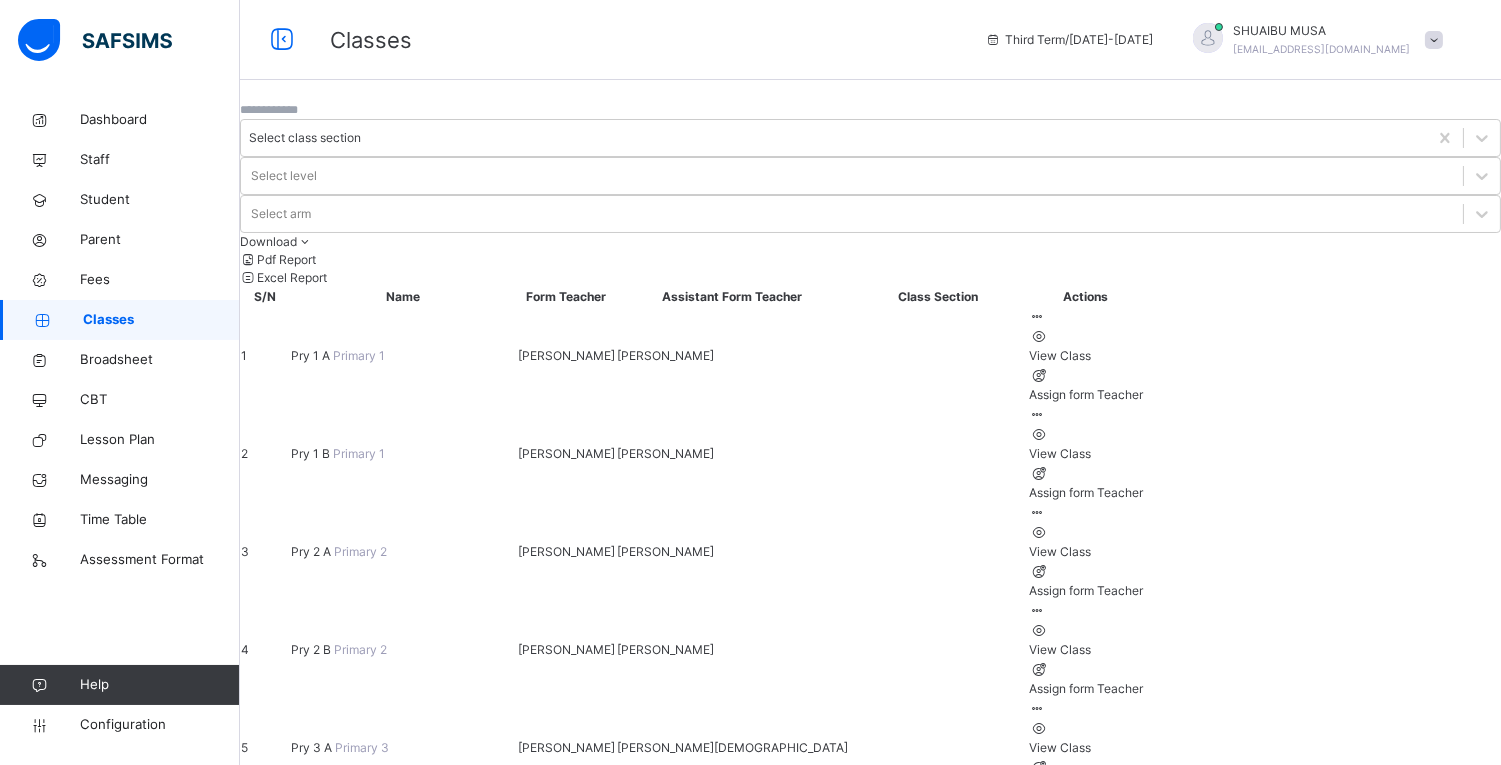 click on "View Class" at bounding box center (1086, 454) 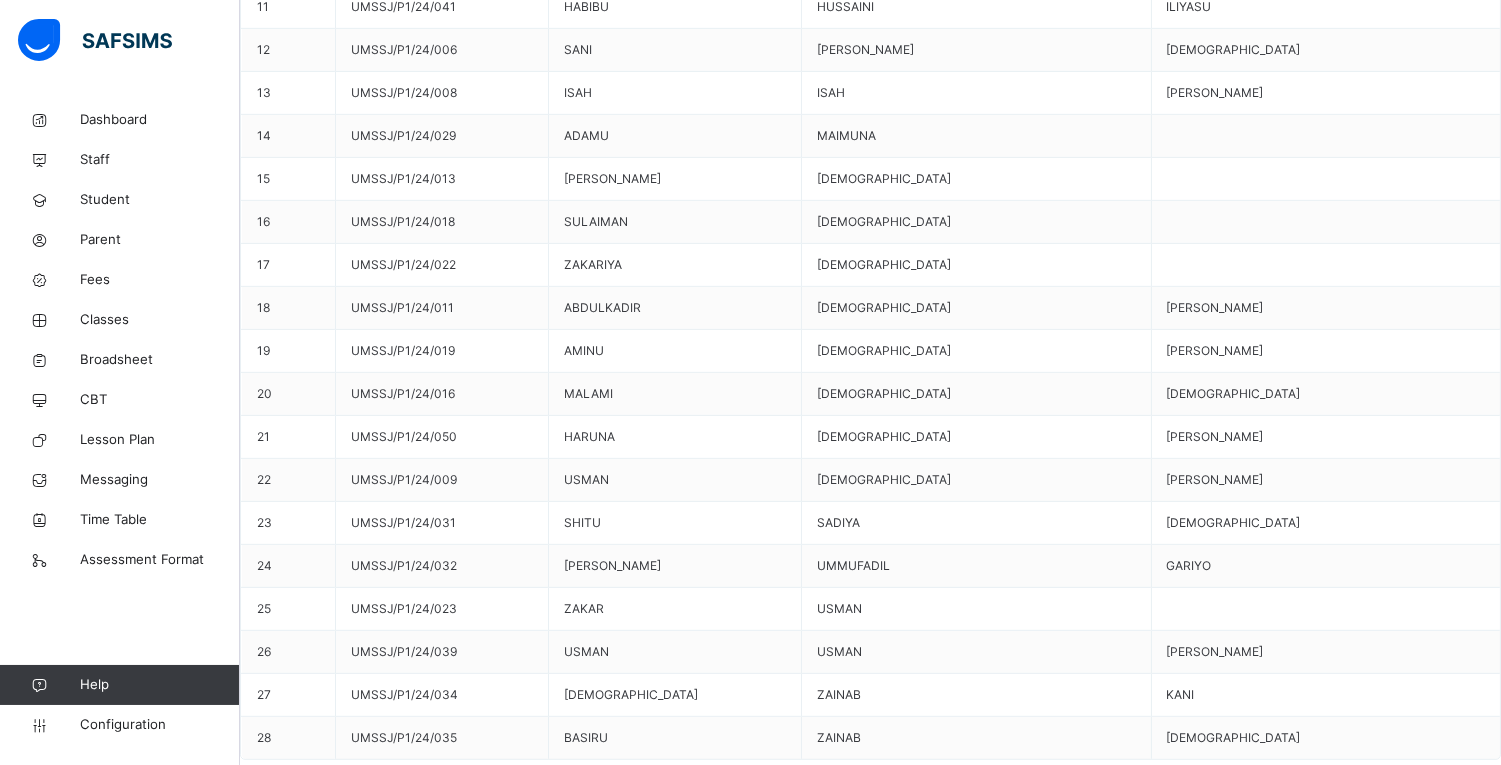 scroll, scrollTop: 1733, scrollLeft: 0, axis: vertical 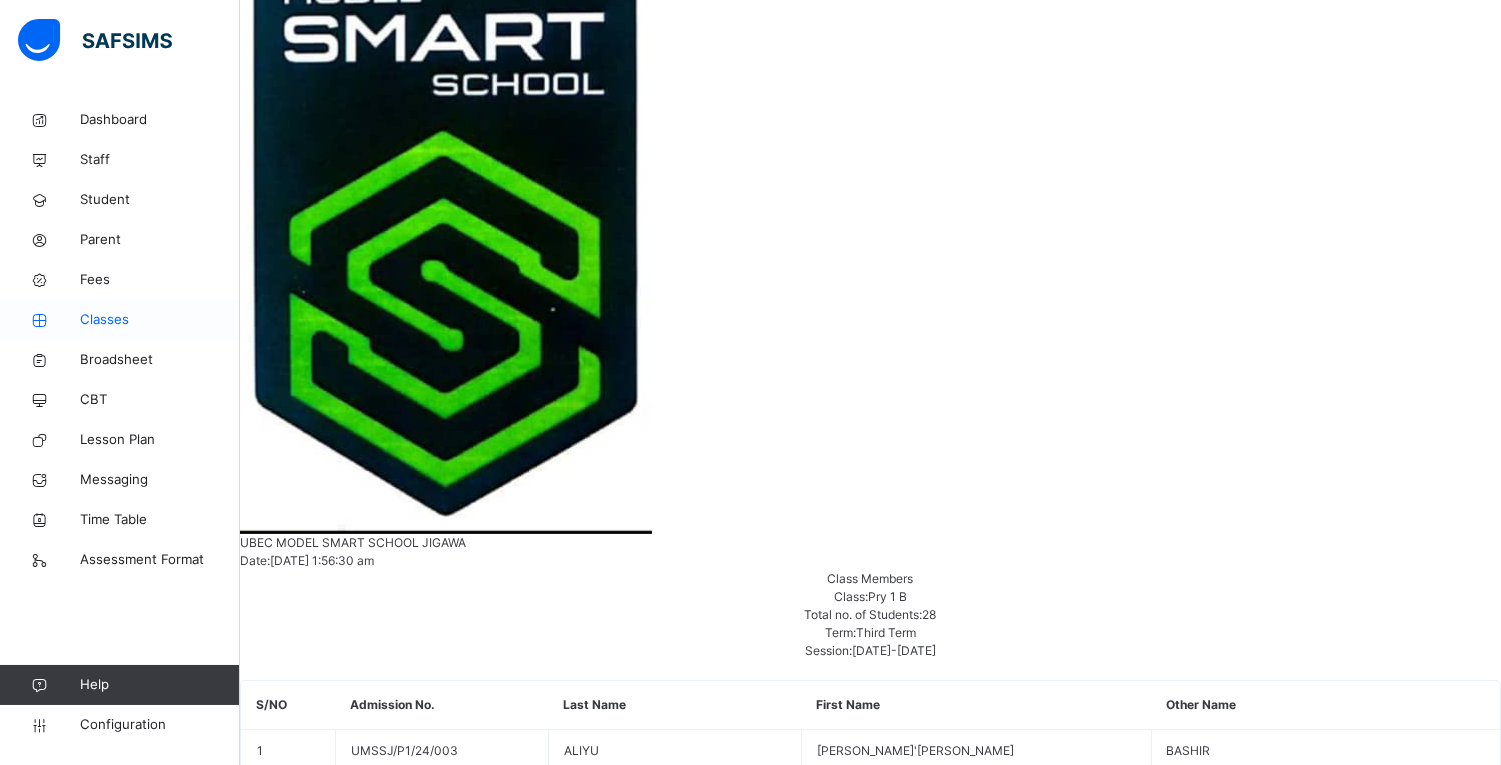 click on "Classes" at bounding box center (160, 320) 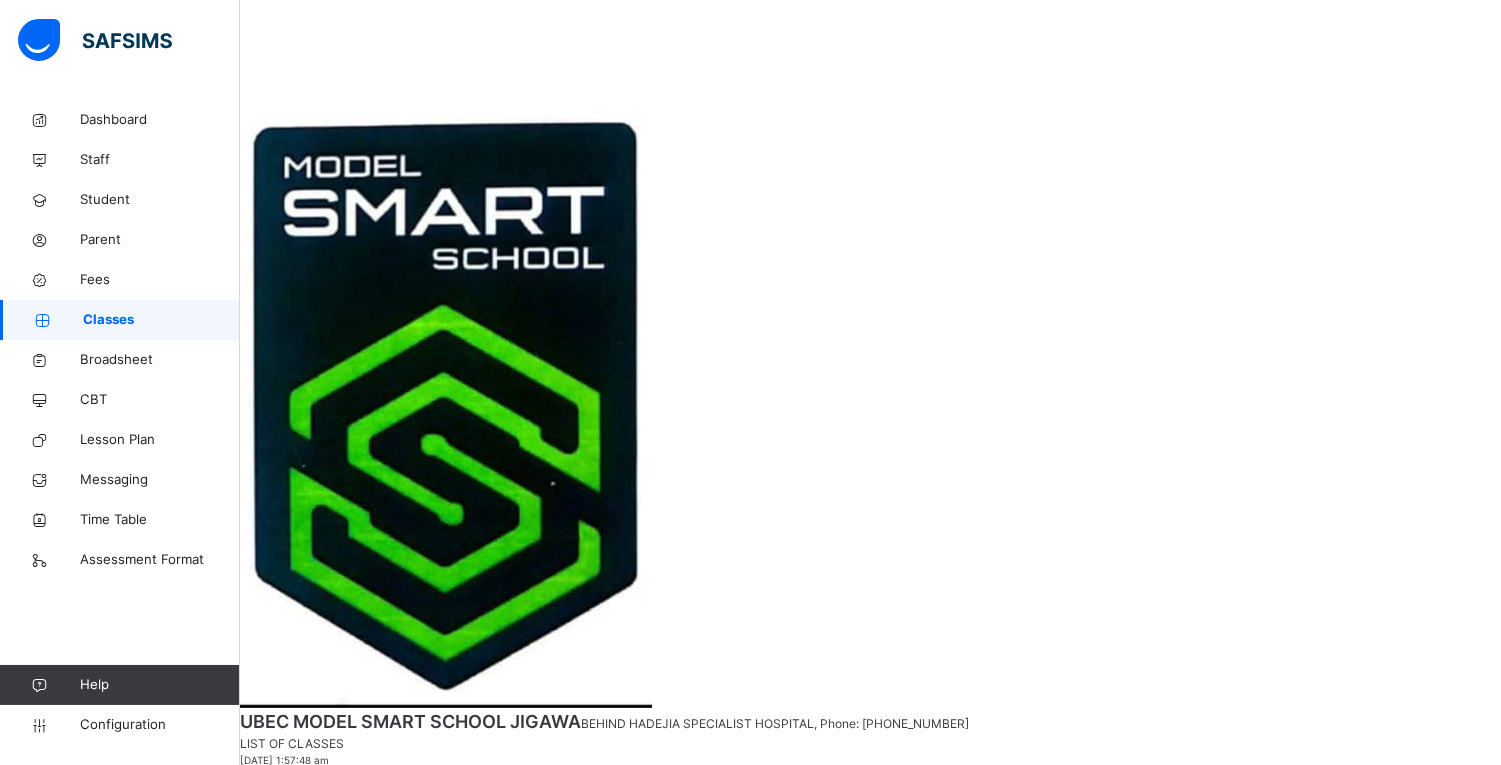 scroll, scrollTop: 0, scrollLeft: 0, axis: both 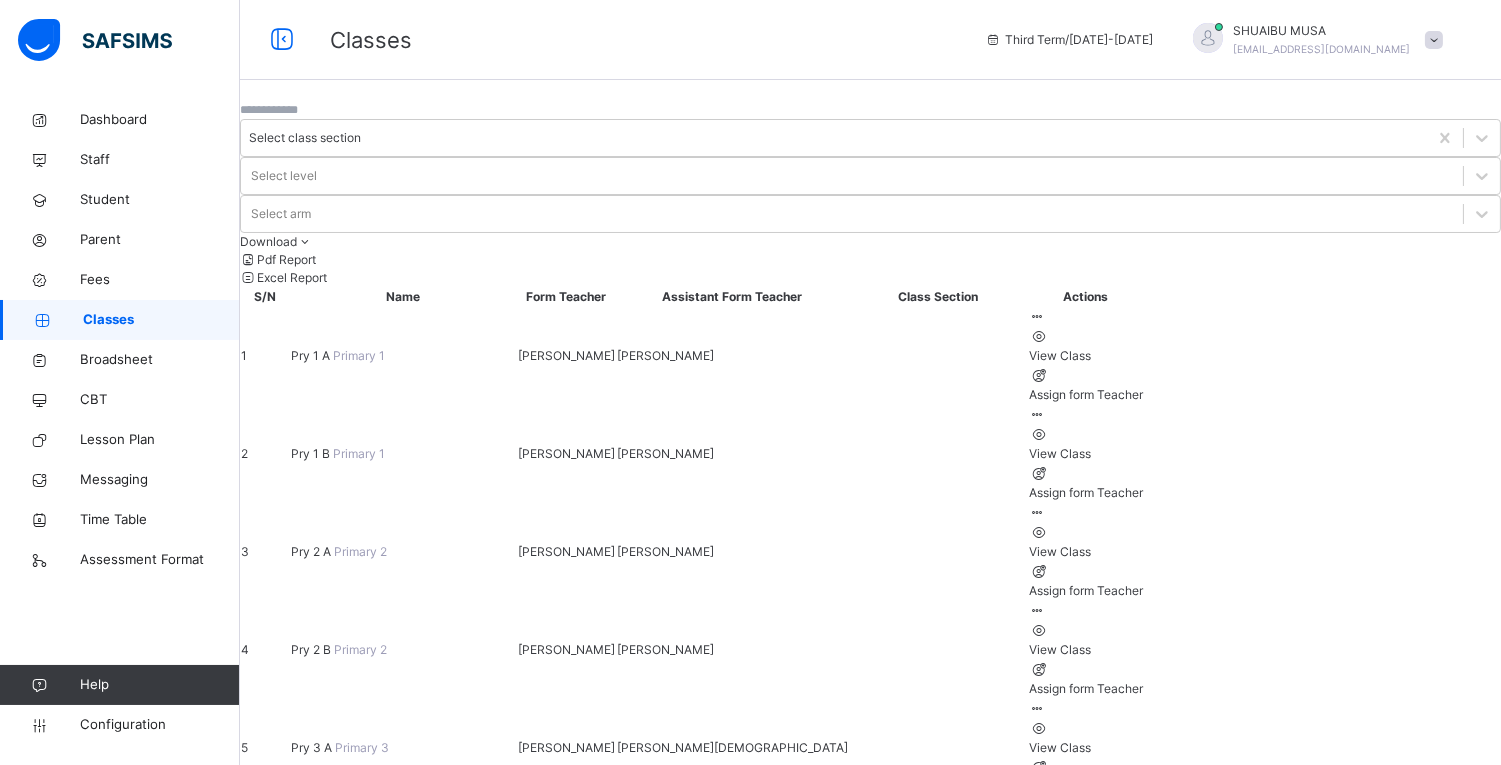 click on "View Class" at bounding box center (1086, 552) 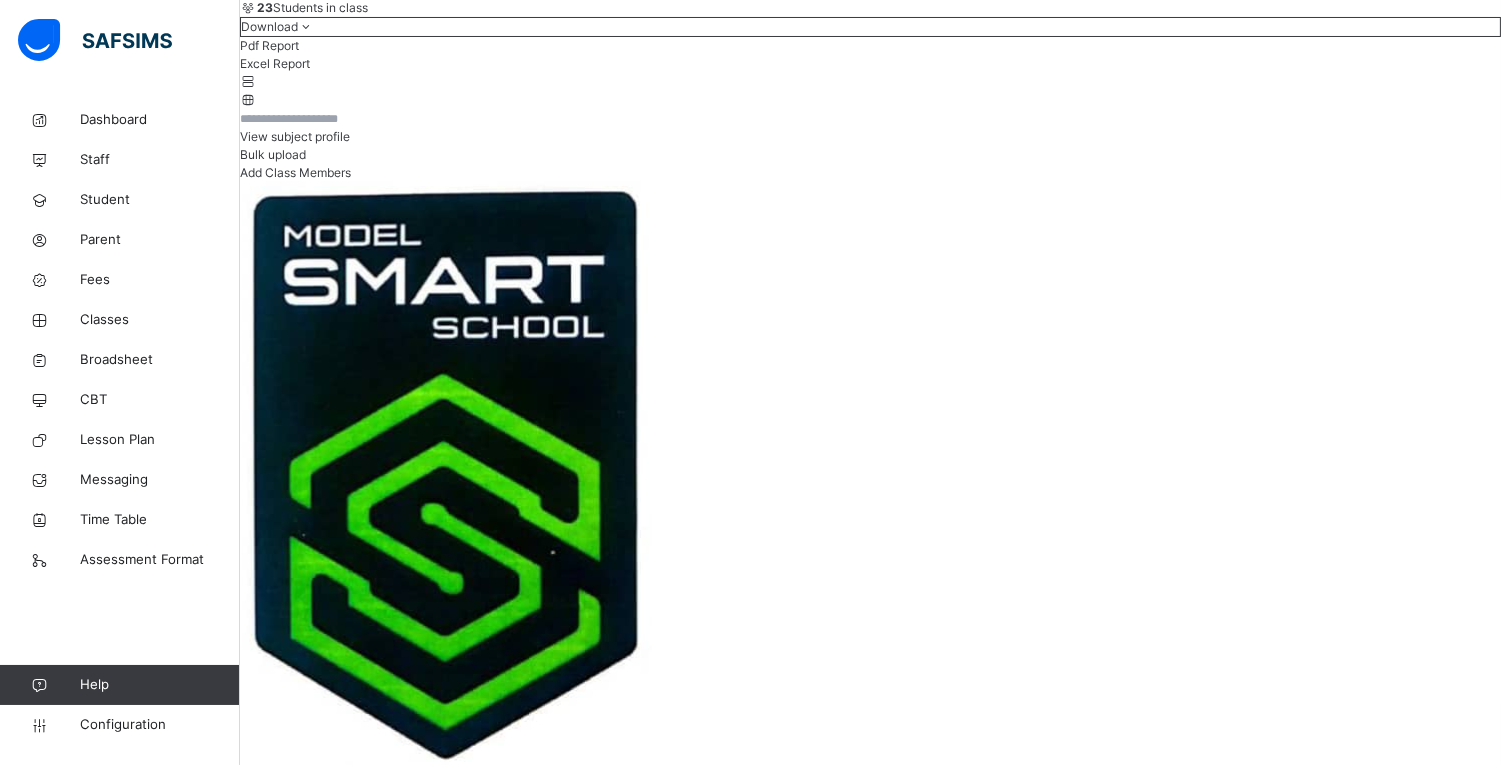 scroll, scrollTop: 355, scrollLeft: 0, axis: vertical 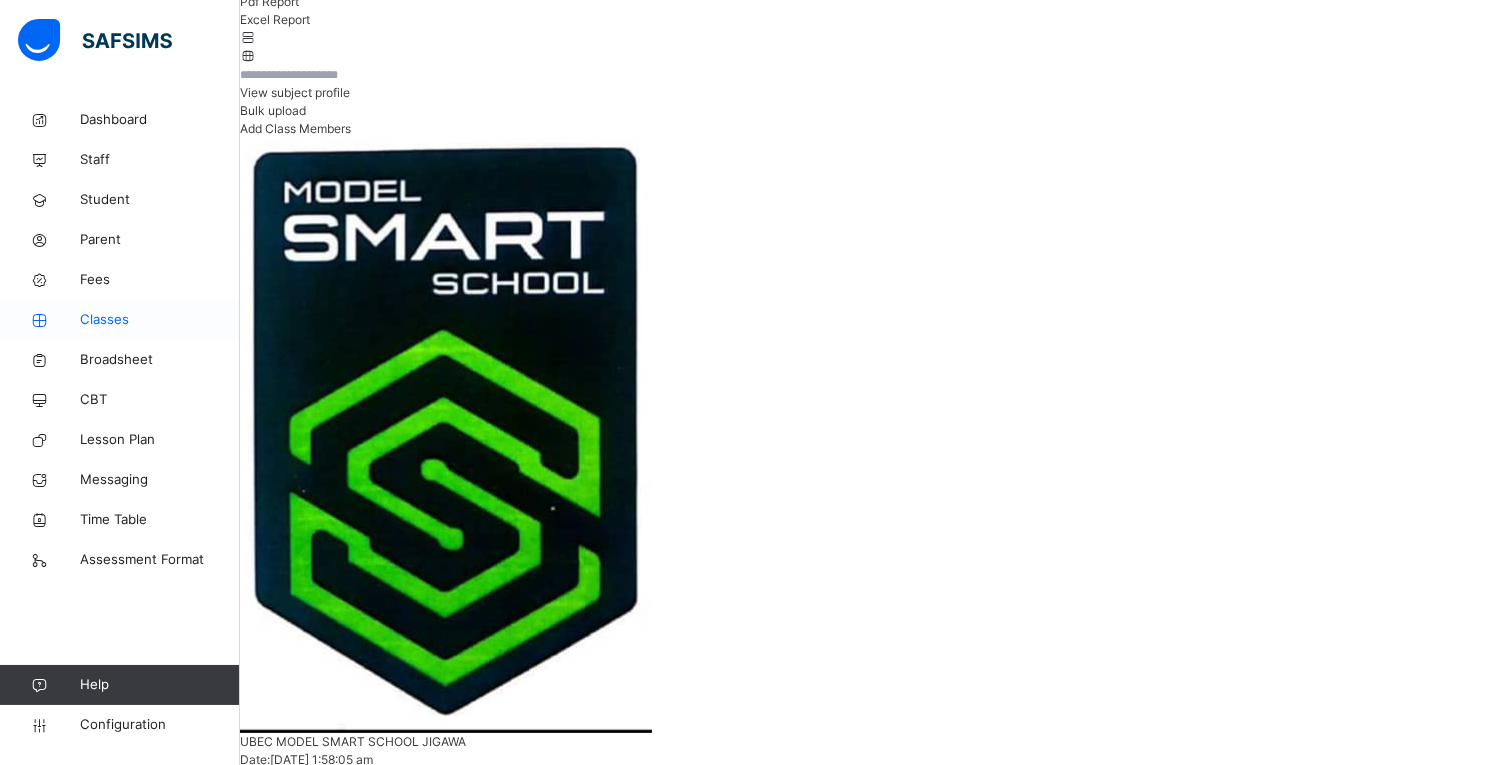 click on "Classes" at bounding box center [160, 320] 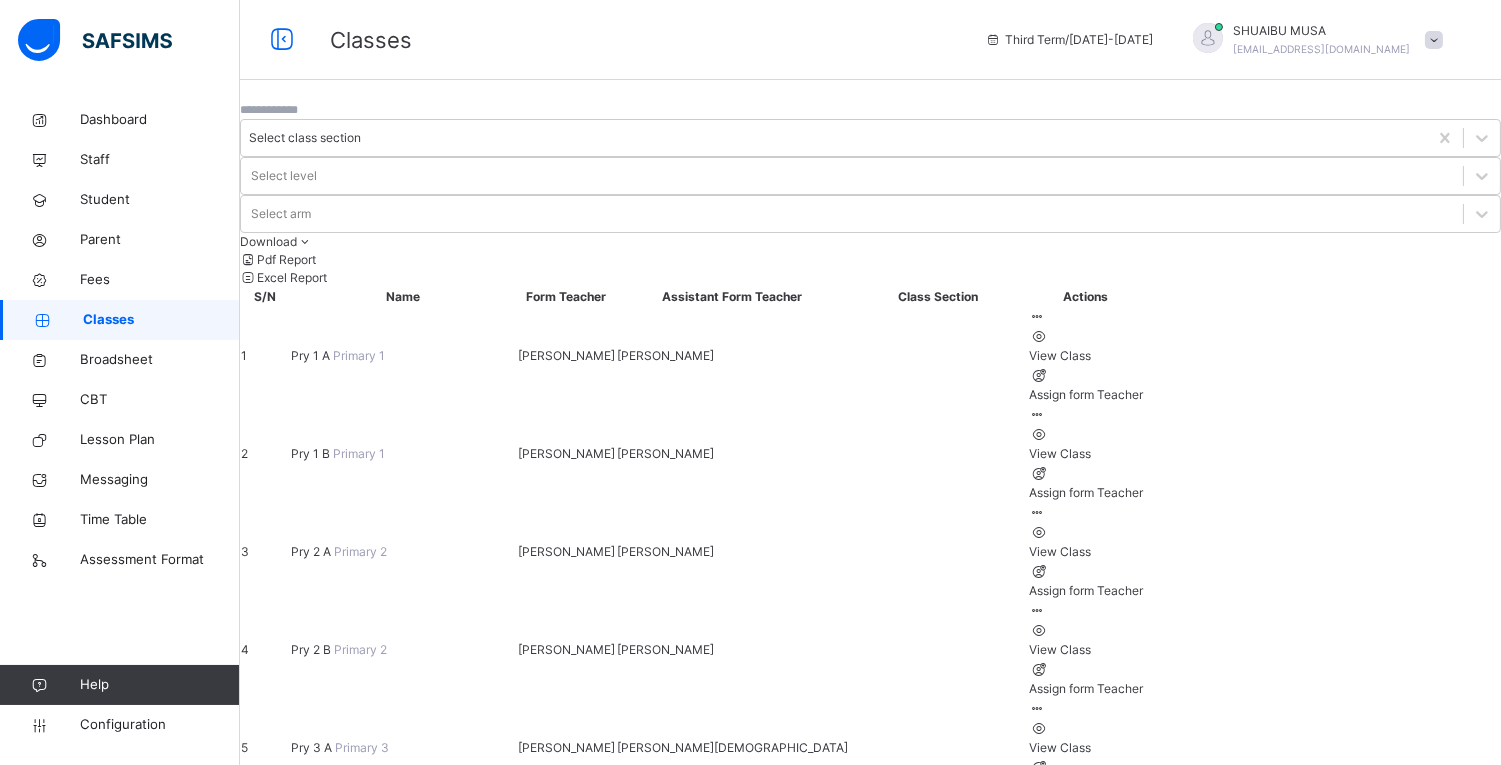 click on "View Class" at bounding box center [1086, 454] 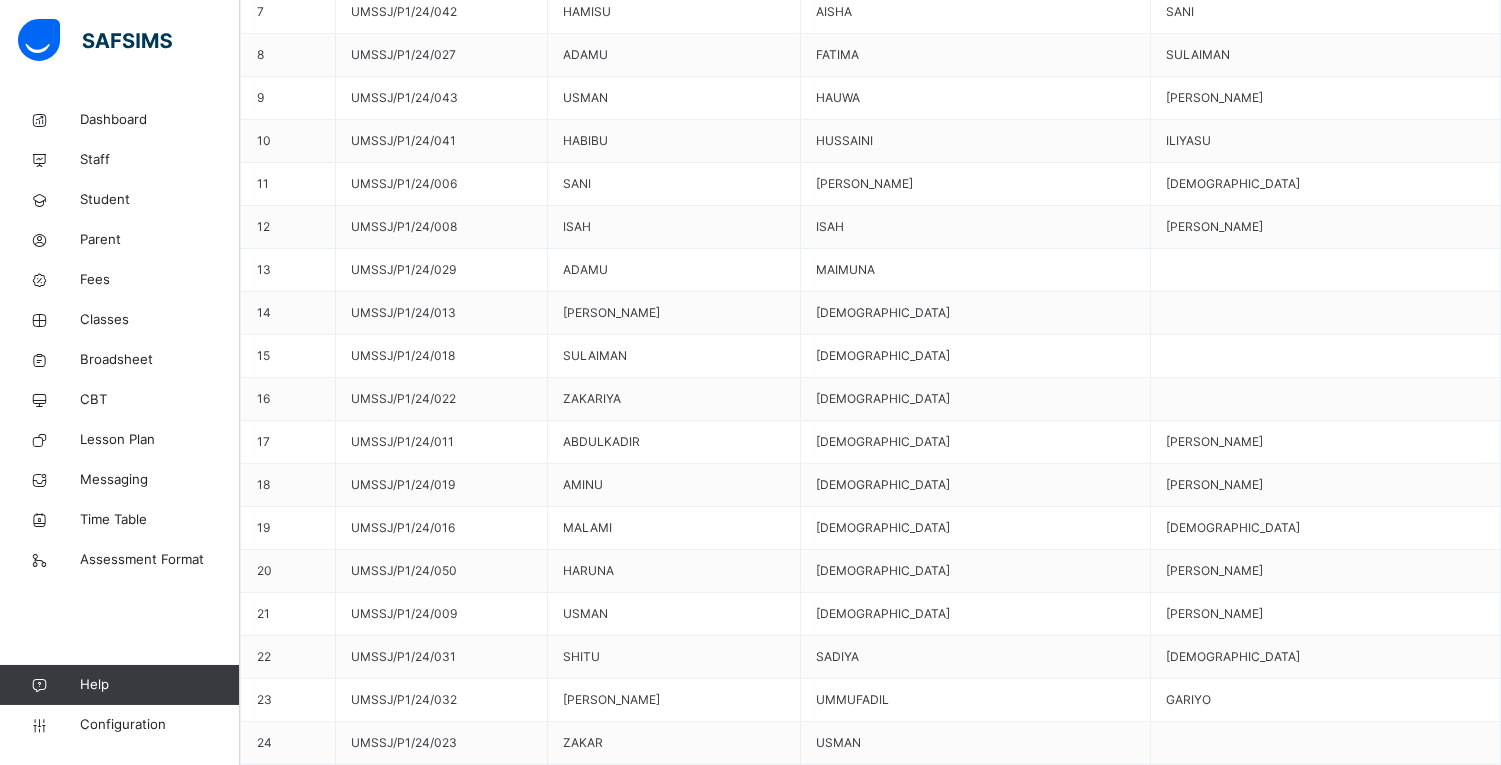 scroll, scrollTop: 1555, scrollLeft: 0, axis: vertical 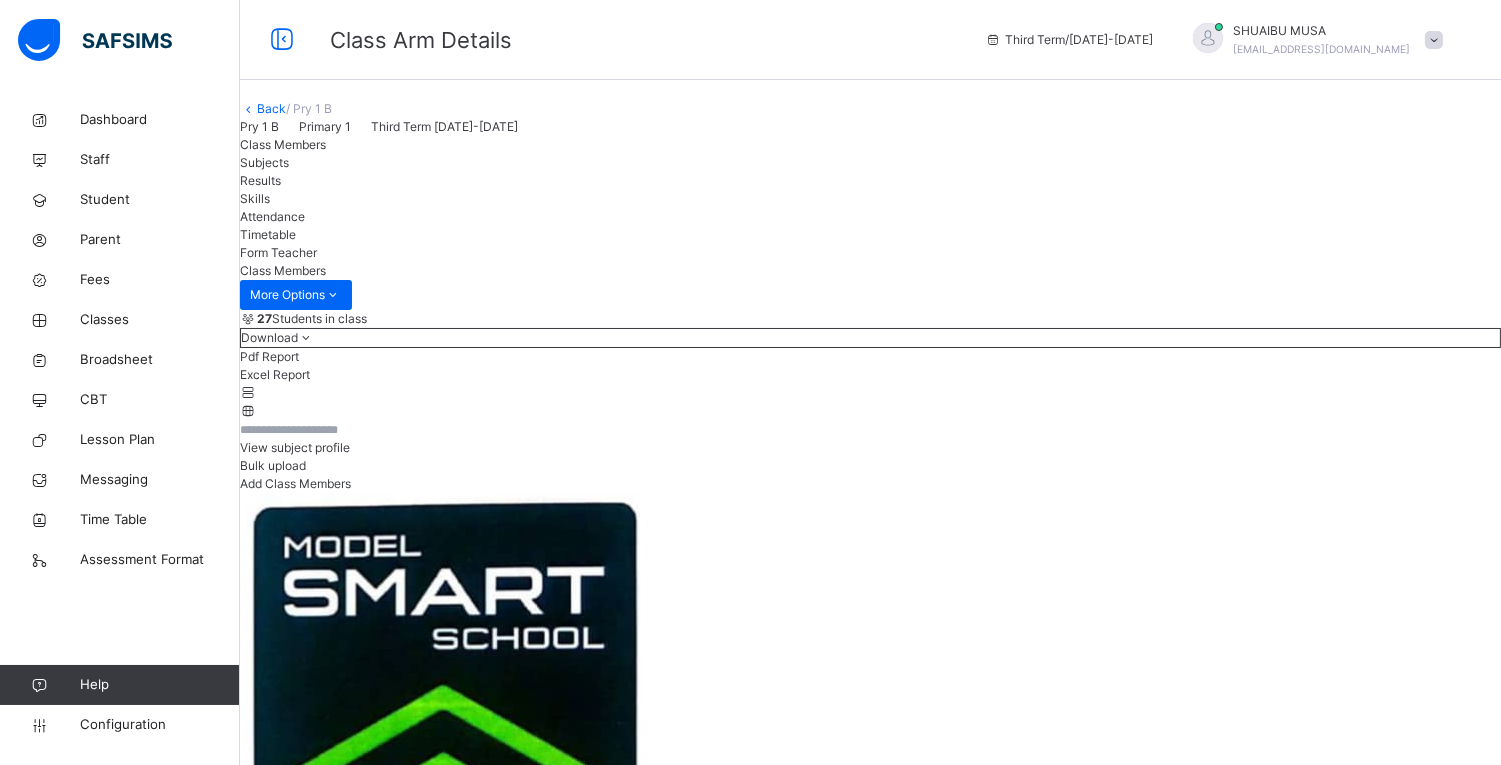 click on "27  Students in class Download Pdf Report Excel Report View subject profile Bulk upload Add Class Members UBEC MODEL SMART SCHOOL JIGAWA Date: [DATE] 2:00:07 am Class Members Class:  Pry 1 B Total no. of Students:  27 Term:  Third Term Session:  [DATE]-[DATE] S/NO Admission No. Last Name First Name Other Name 1 UMSSJ/P1/24/003 [PERSON_NAME]'[PERSON_NAME] 2 UMSSJ/P1/24/001 [PERSON_NAME] 3 UMSSJ/P1/24/004 [PERSON_NAME] 4 UMSSJ/P1/24/025 GARIYO [PERSON_NAME]'[PERSON_NAME] 5 UMSSJ/P1/24/045 [PERSON_NAME] 6 UMSSJ/P1/24/038 [PERSON_NAME] [PERSON_NAME] 7 UMSSJ/P1/24/042 HAMISU [PERSON_NAME] 8 UMSSJ/P1/24/027 [PERSON_NAME] 9 UMSSJ/P1/24/043 USMAN [PERSON_NAME] 10 UMSSJ/P1/24/041 [PERSON_NAME] 11 UMSSJ/P1/24/006 [PERSON_NAME] 12 UMSSJ/P1/24/008 [PERSON_NAME] 13 UMSSJ/P1/24/029 [PERSON_NAME] 14 UMSSJ/P1/24/013 [PERSON_NAME] 15 UMSSJ/P1/24/018 [PERSON_NAME] 16 UMSSJ/P1/24/022 [PERSON_NAME] 17 UMSSJ/P1/24/011 [PERSON_NAME] 18 UMSSJ/P1/24/019 [PERSON_NAME] 19" at bounding box center [870, 3573] 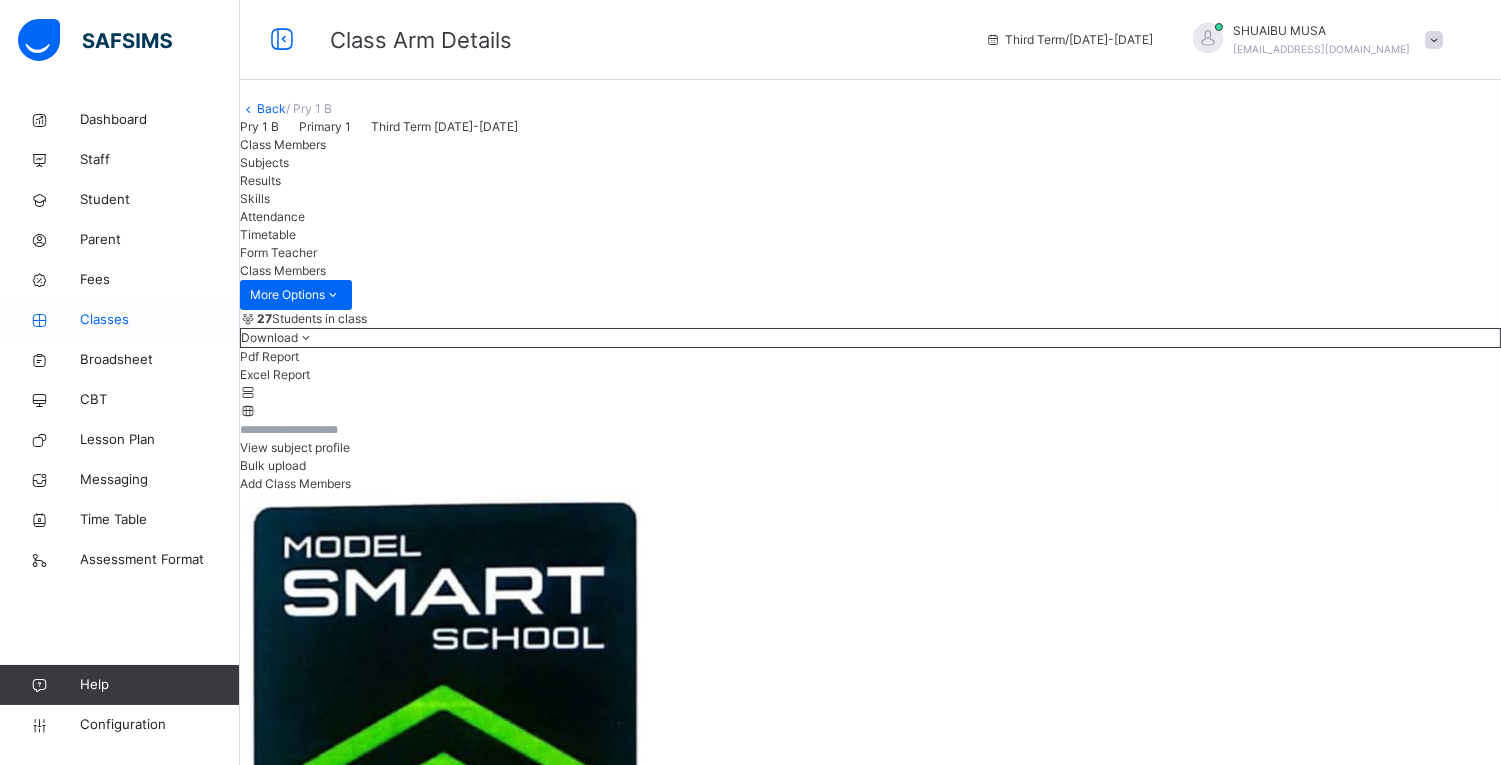 click on "Classes" at bounding box center (160, 320) 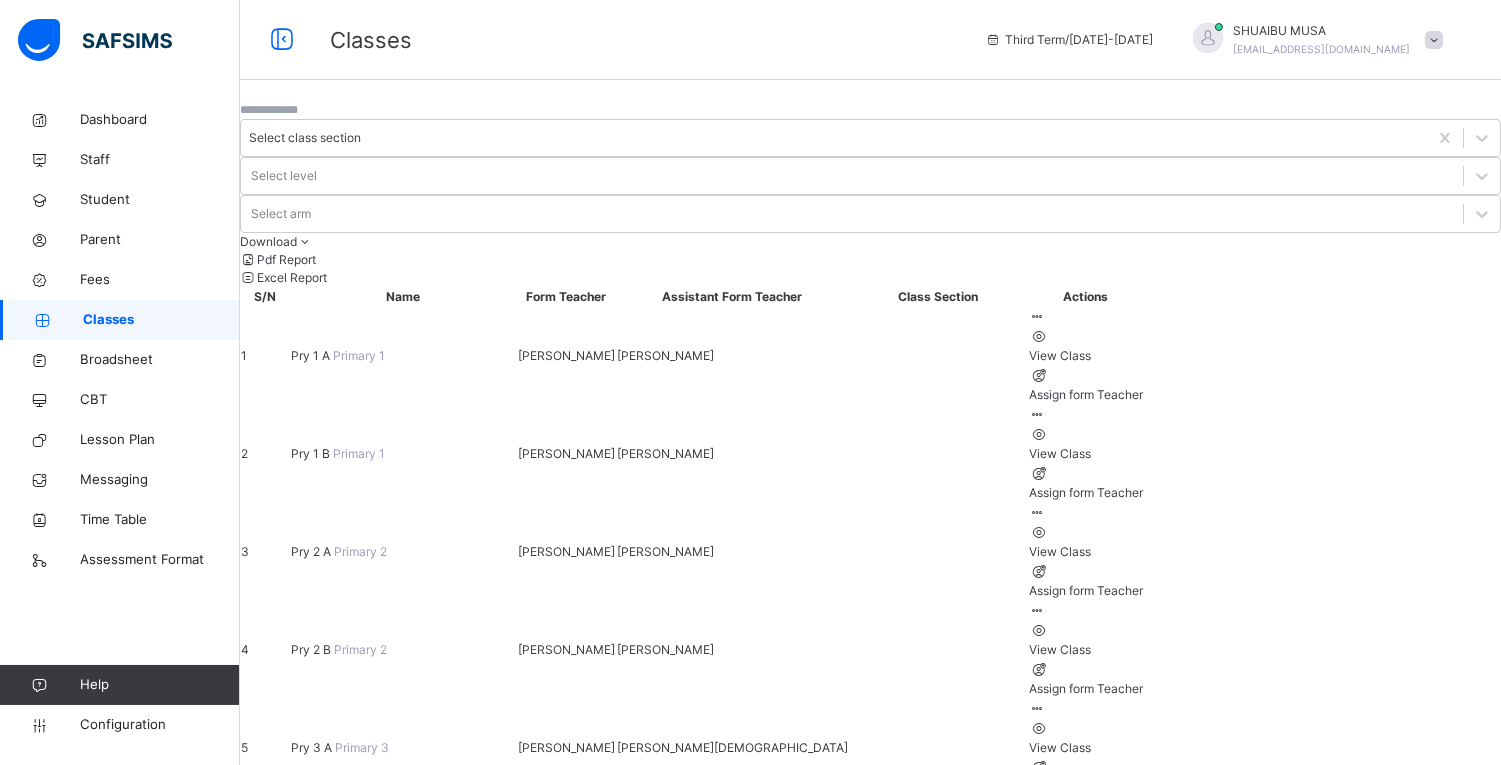 click on "View Class" at bounding box center [1086, 356] 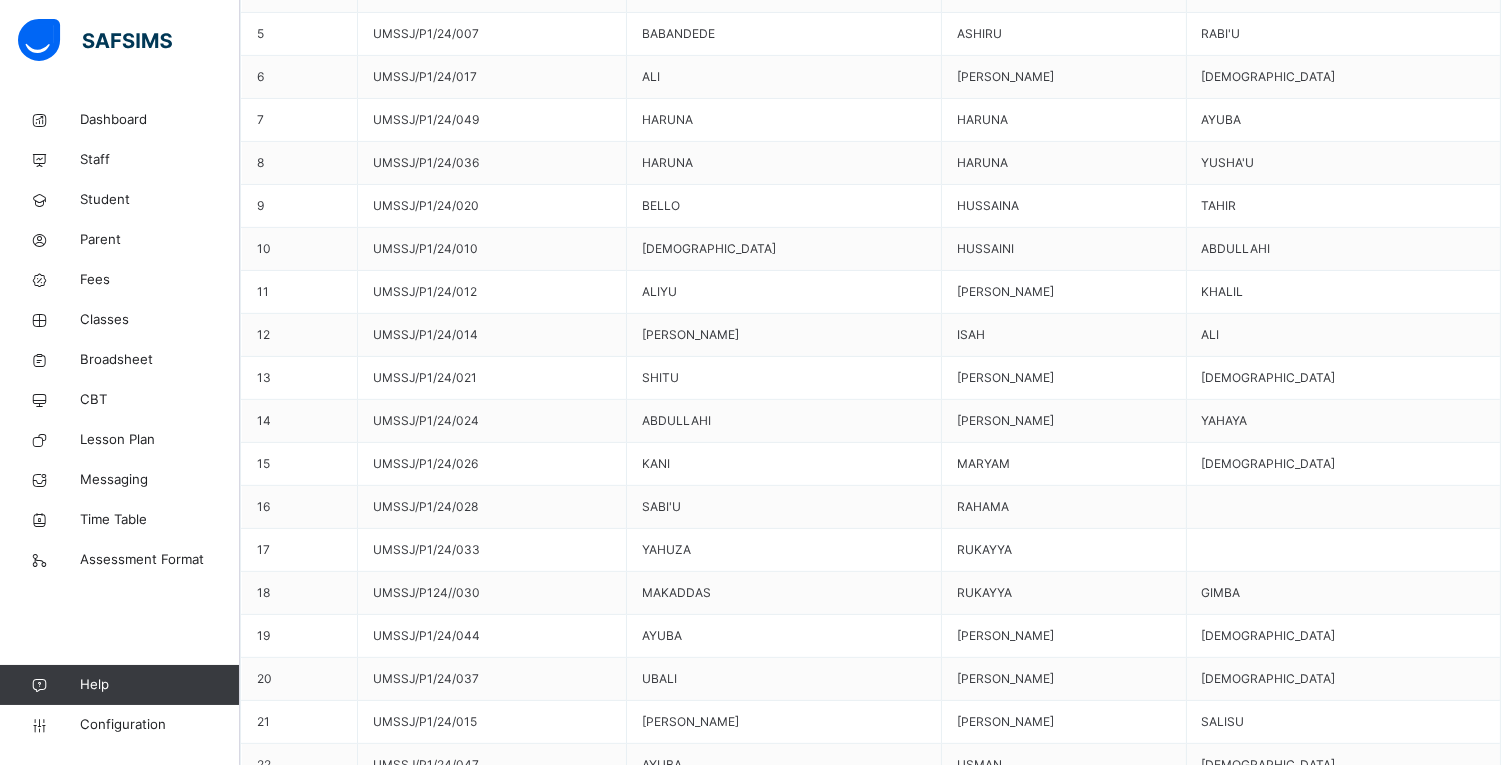 scroll, scrollTop: 1475, scrollLeft: 0, axis: vertical 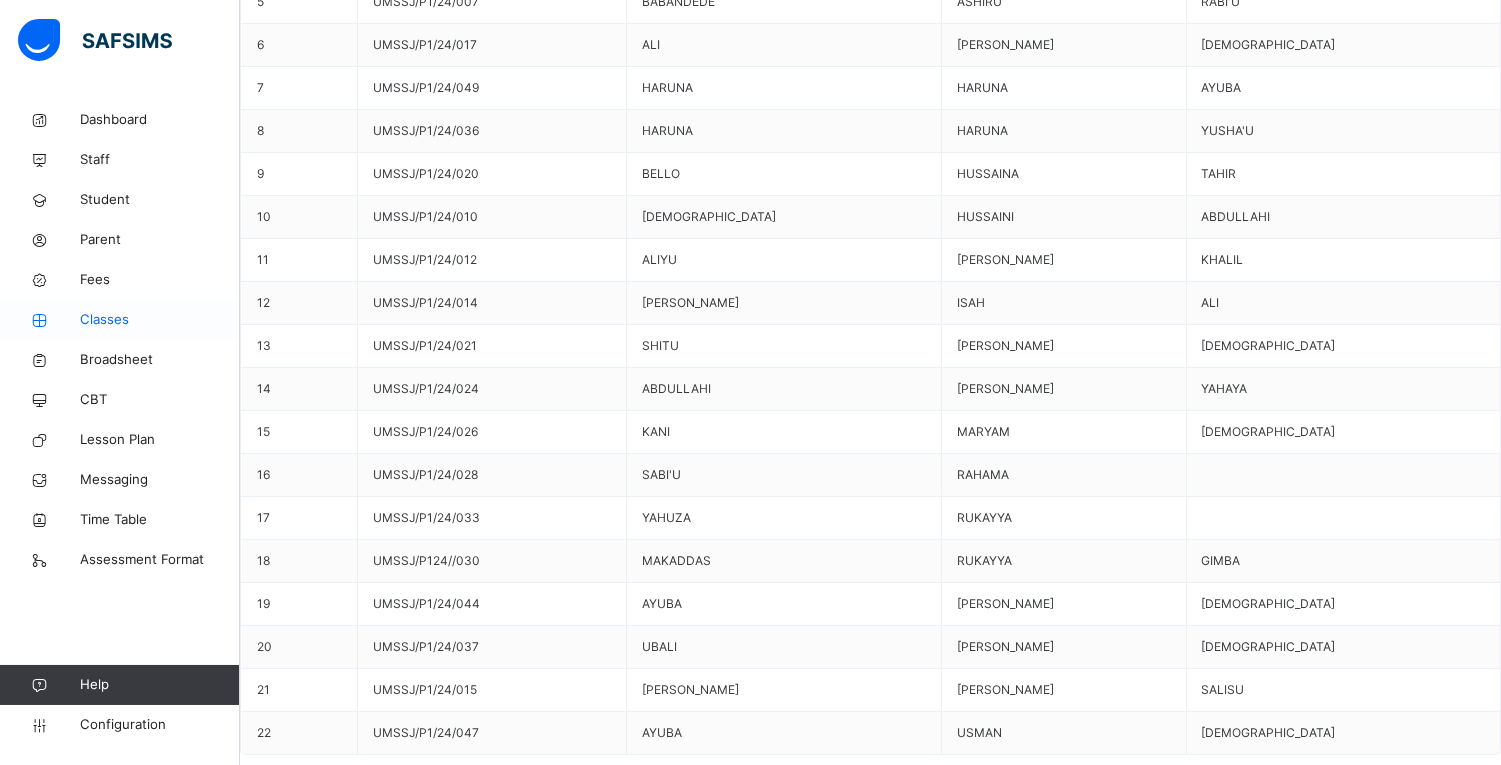 click on "Classes" at bounding box center [160, 320] 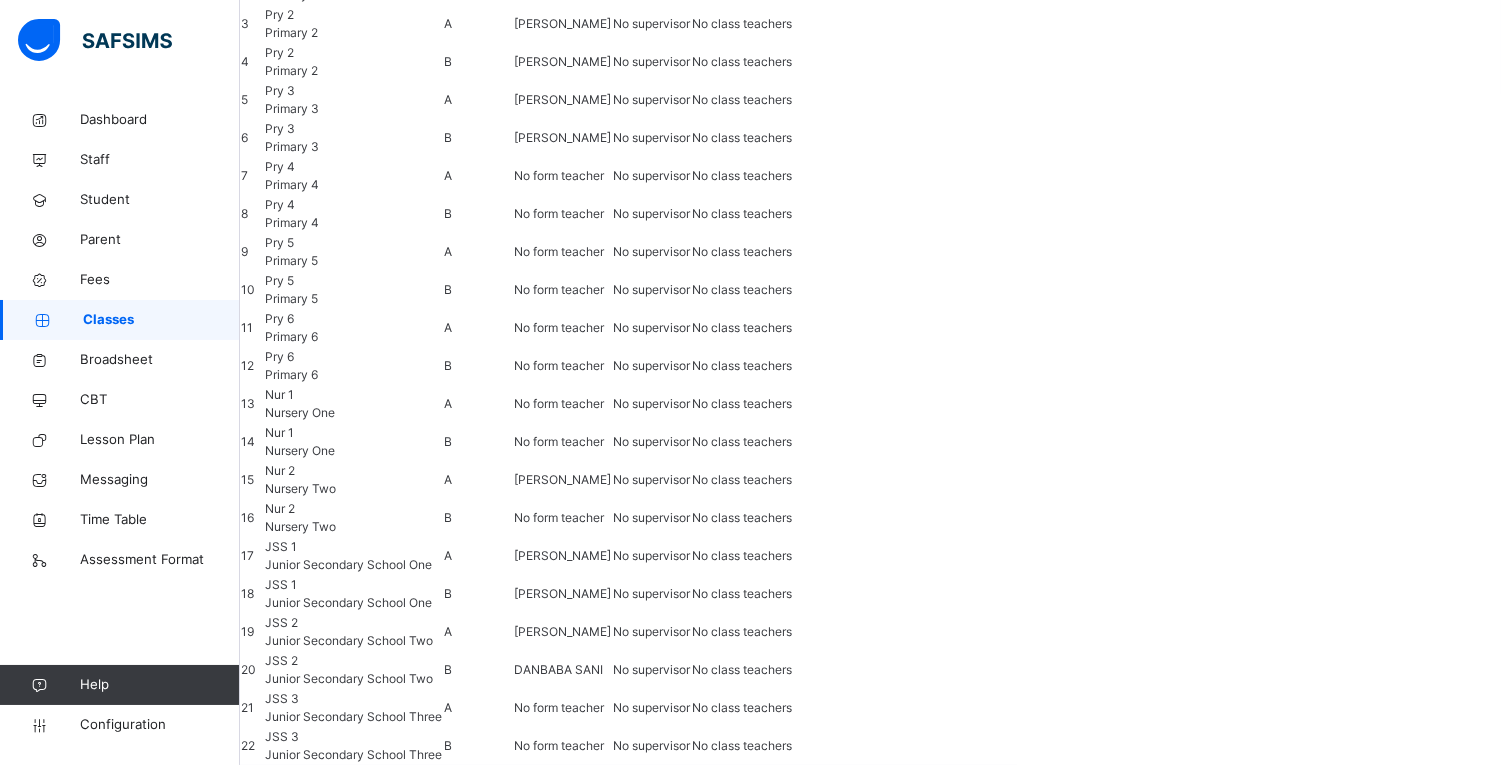scroll, scrollTop: 0, scrollLeft: 0, axis: both 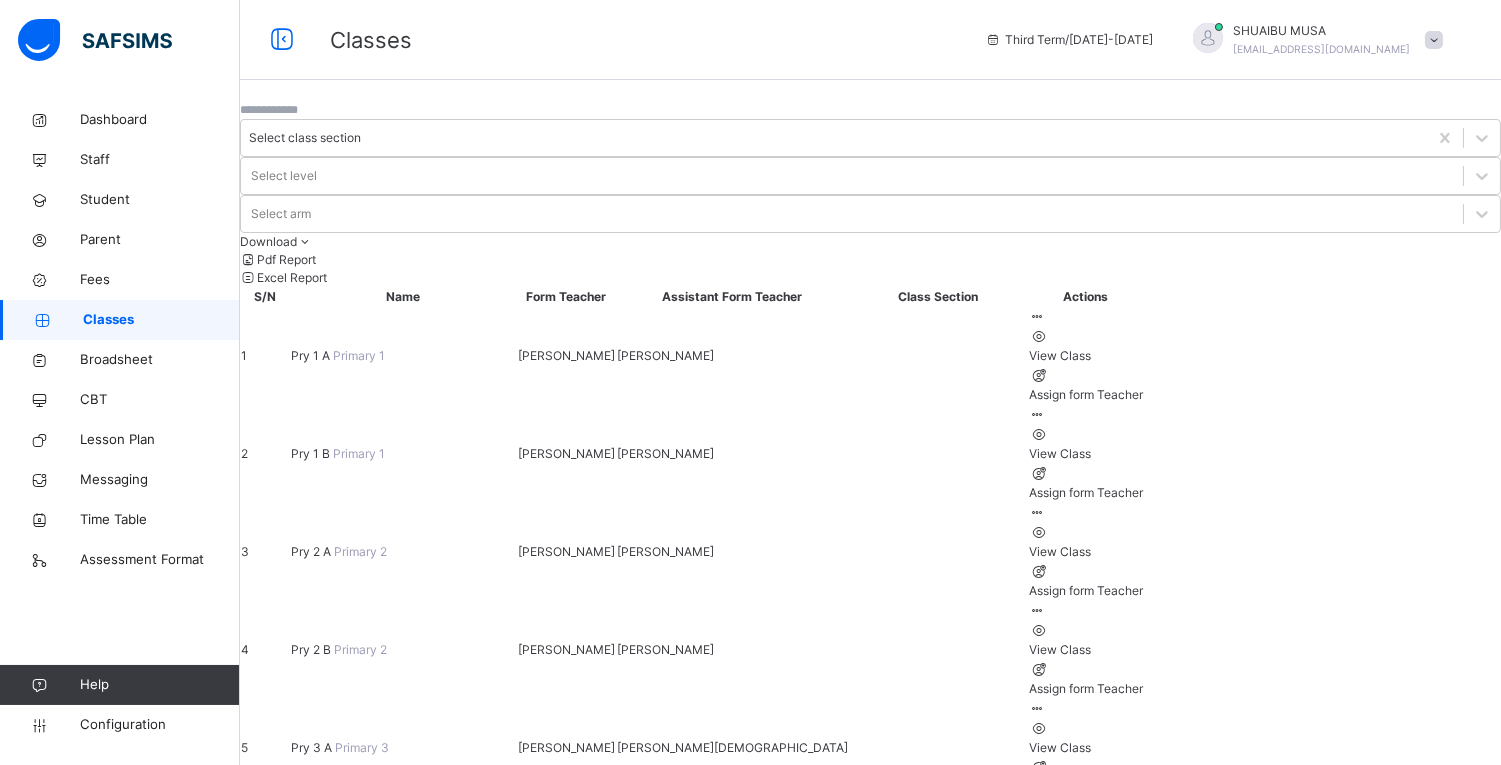 click on "View Class" at bounding box center (1086, 356) 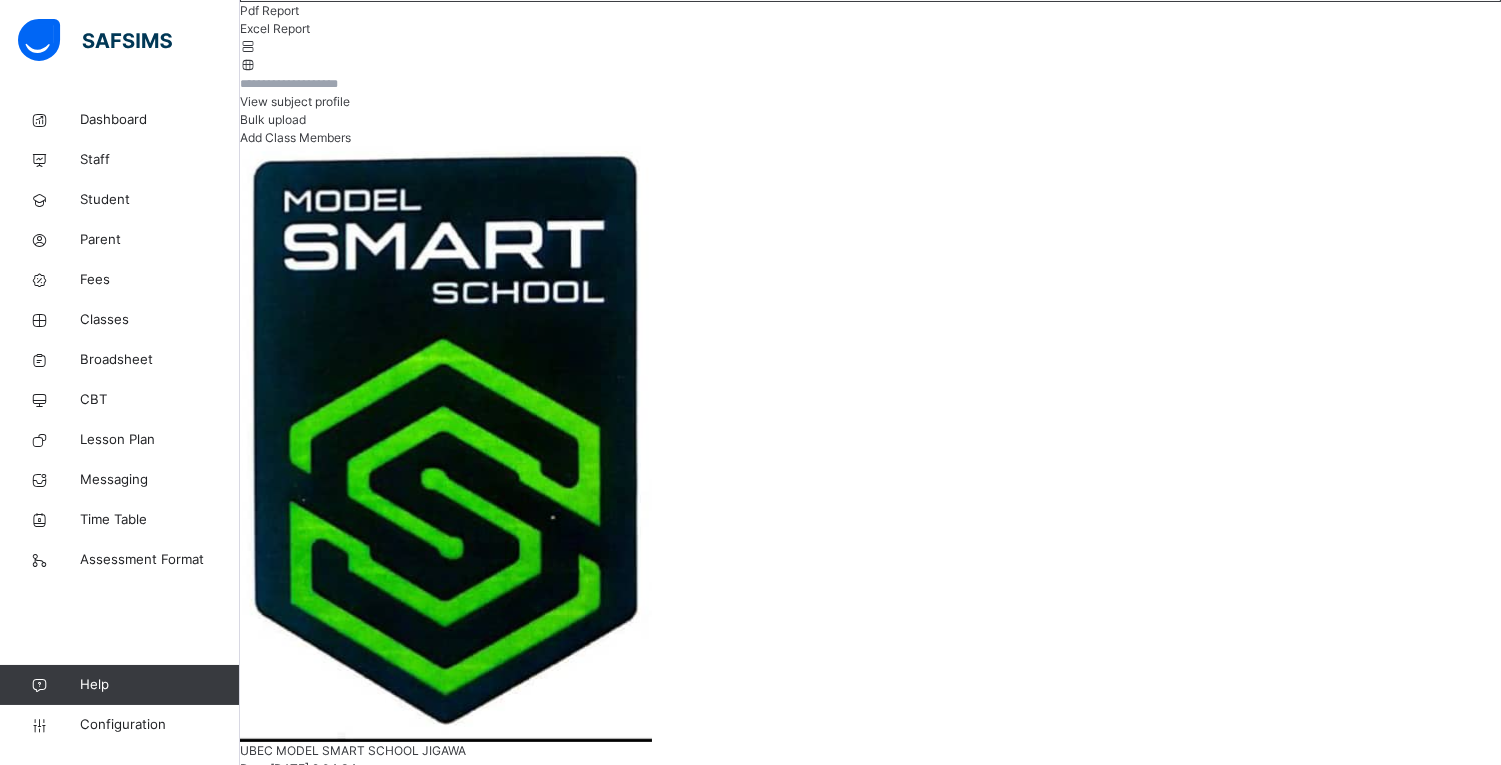 scroll, scrollTop: 350, scrollLeft: 0, axis: vertical 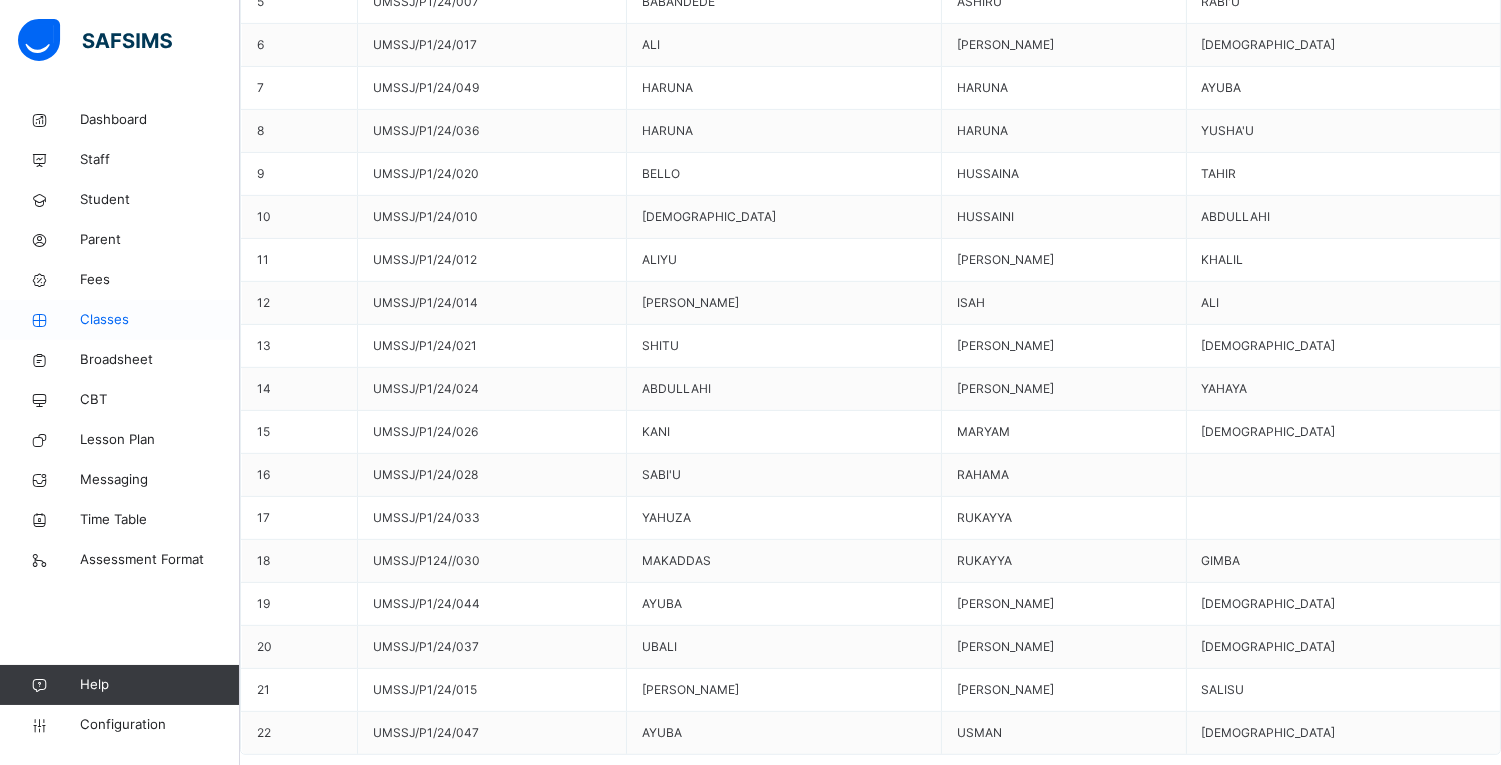 click on "Classes" at bounding box center [160, 320] 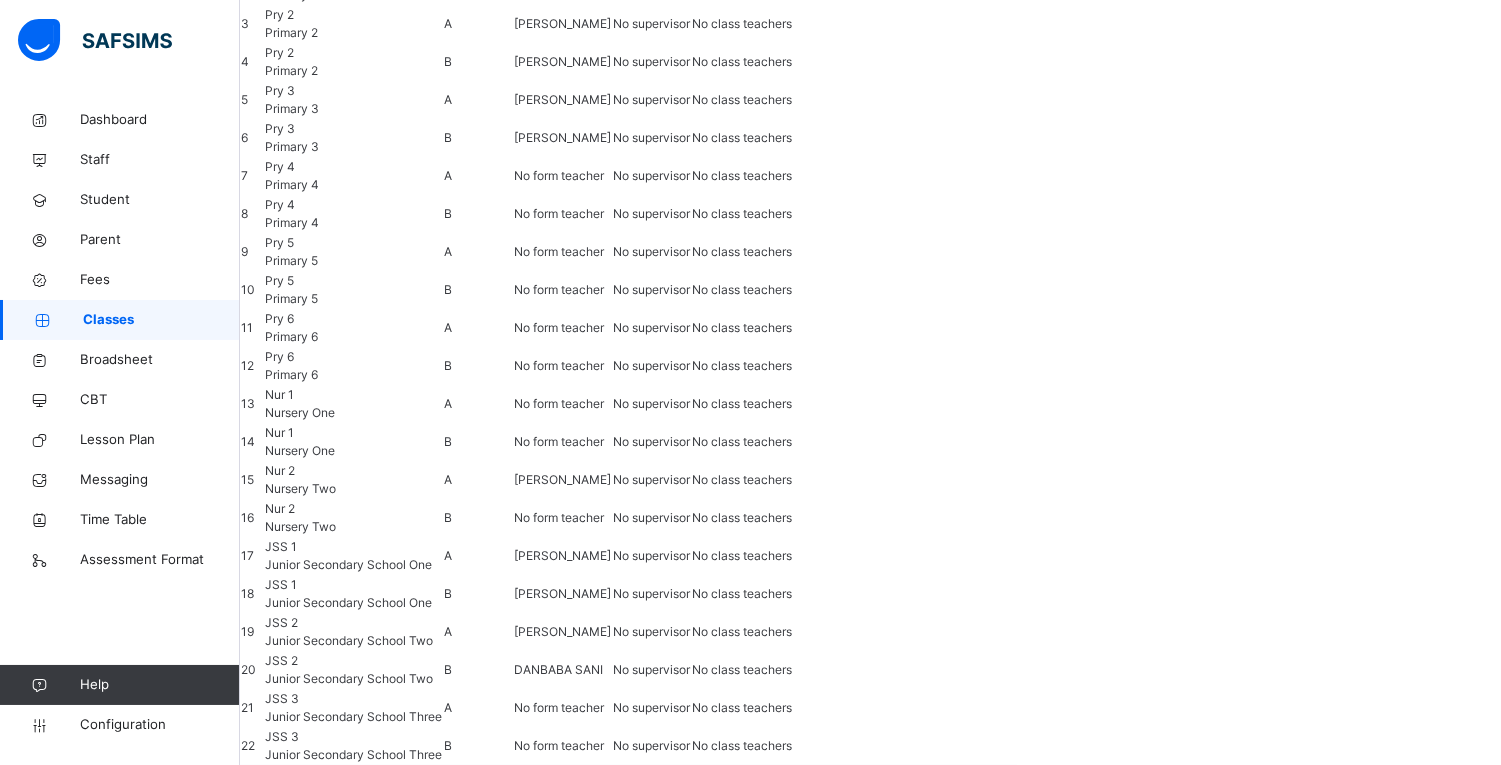scroll, scrollTop: 0, scrollLeft: 0, axis: both 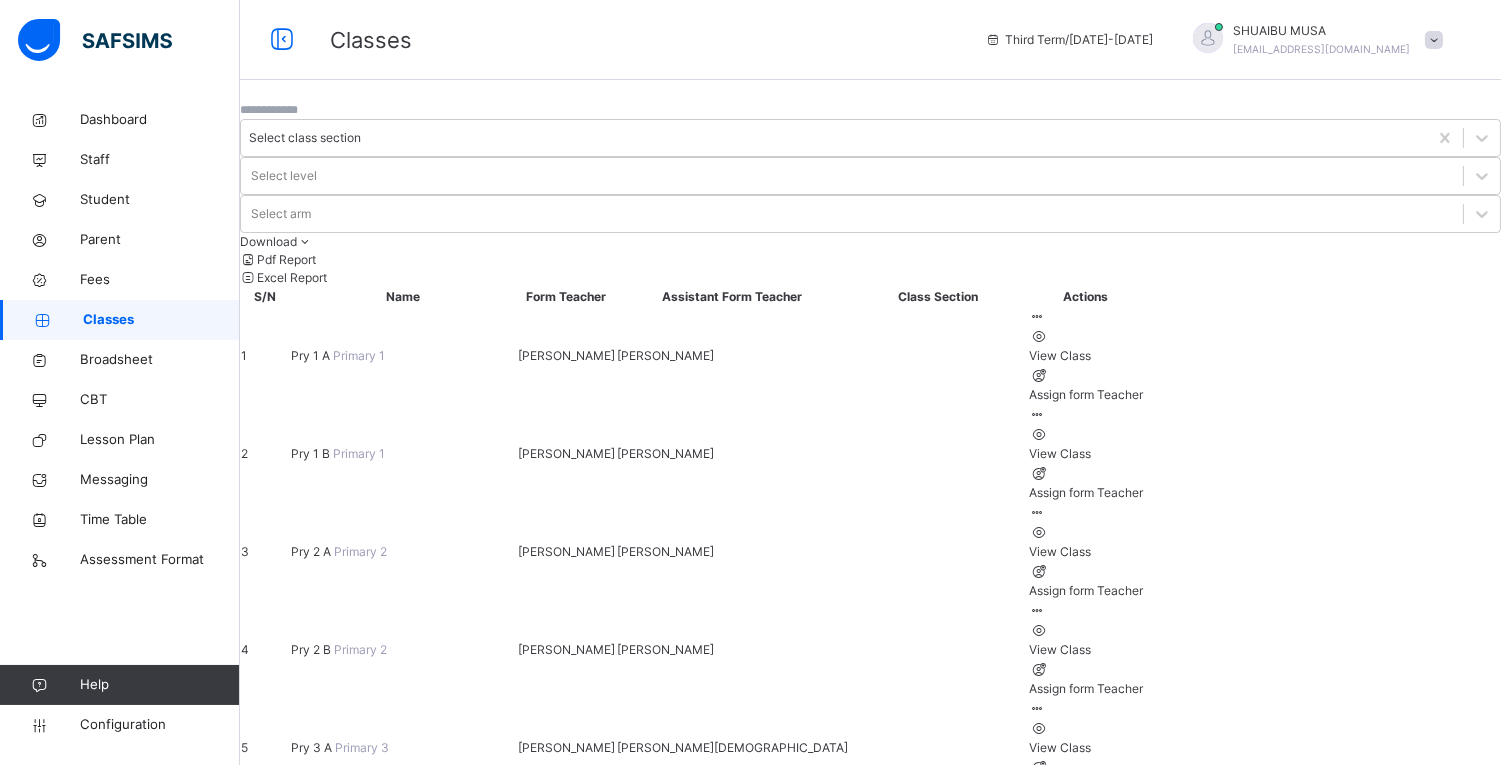 click on "View Class" at bounding box center [1086, 454] 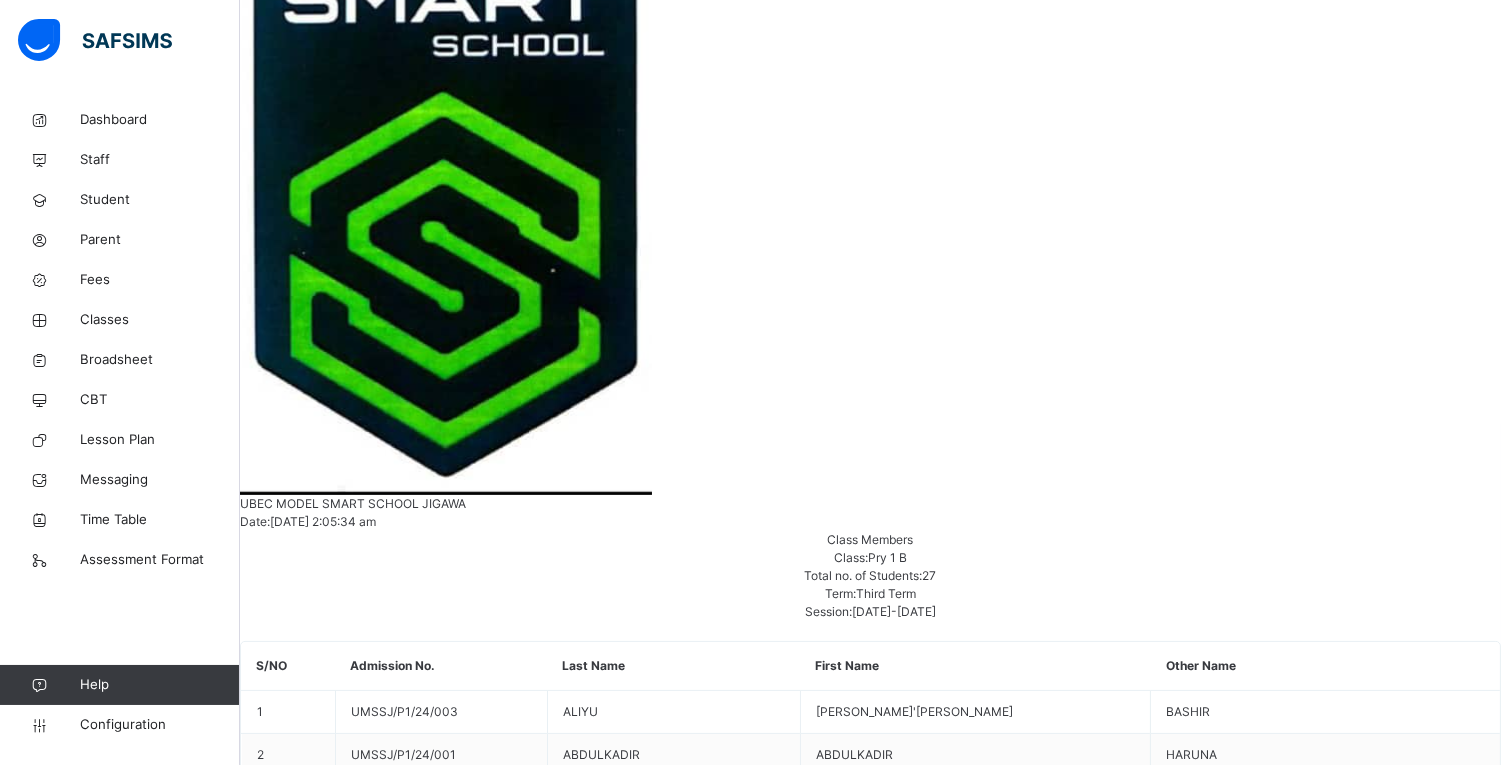 scroll, scrollTop: 622, scrollLeft: 0, axis: vertical 